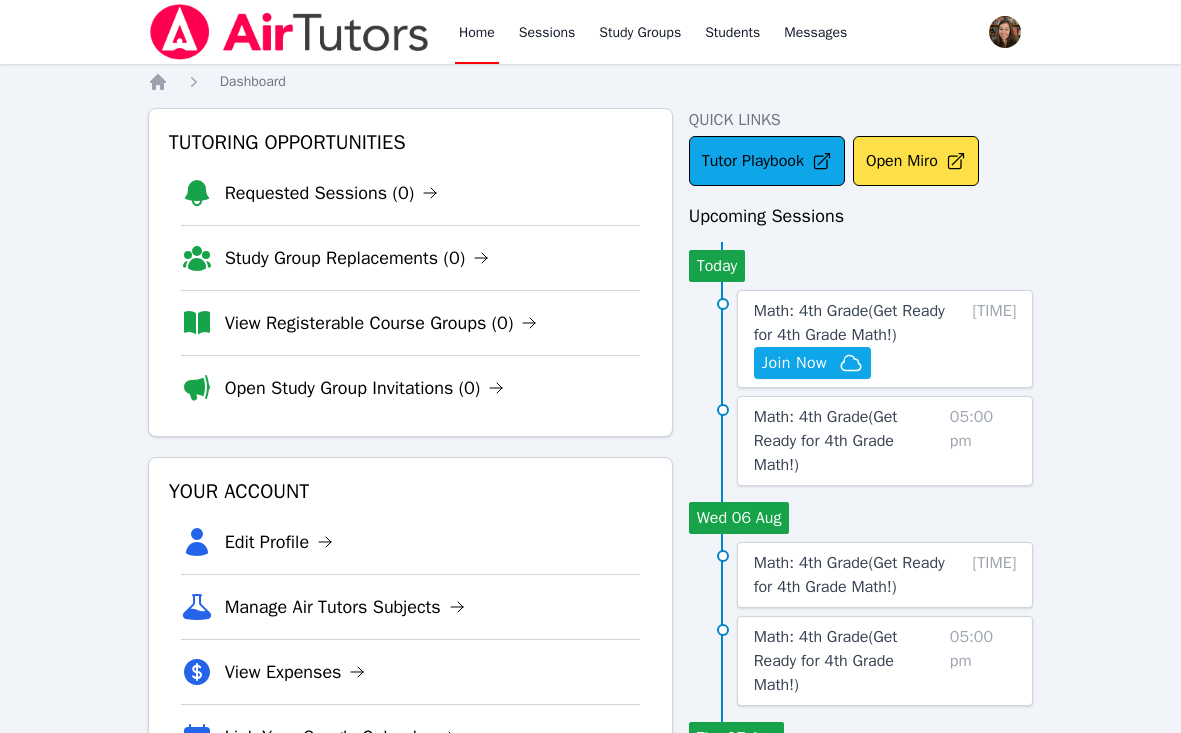 scroll, scrollTop: 85, scrollLeft: 0, axis: vertical 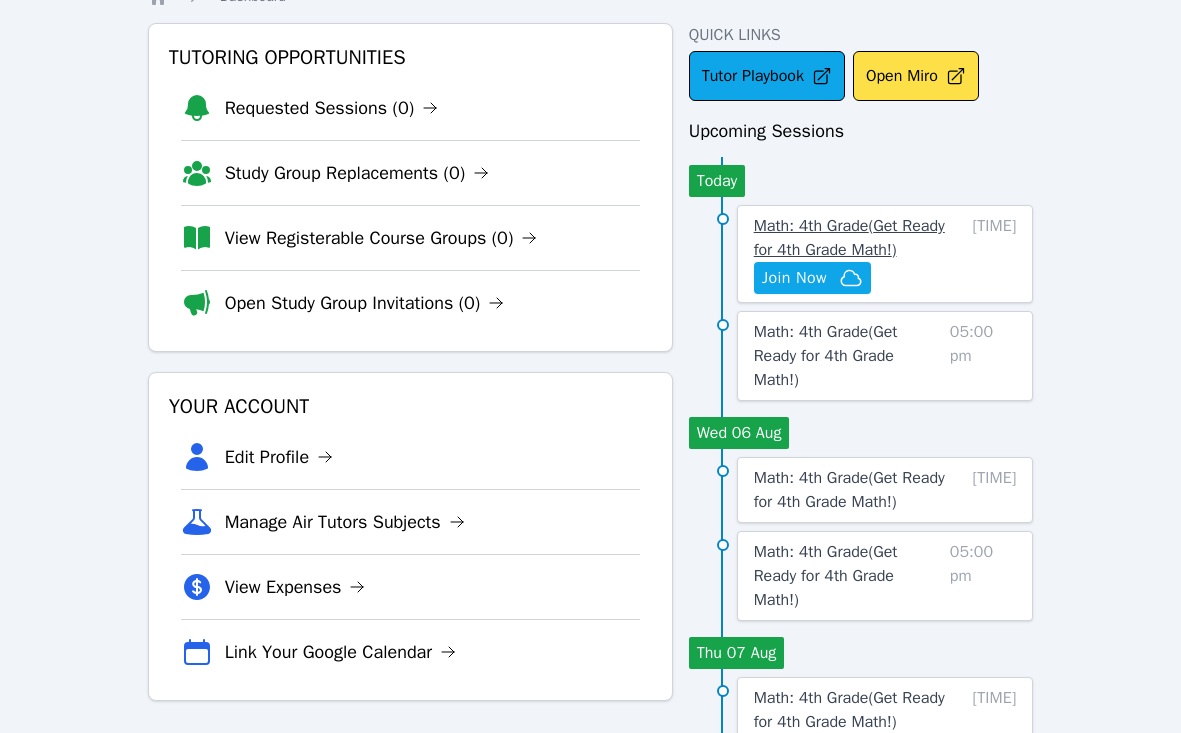 click on "Math: 4th Grade  ( Get Ready for 4th Grade Math! )" at bounding box center [852, 238] 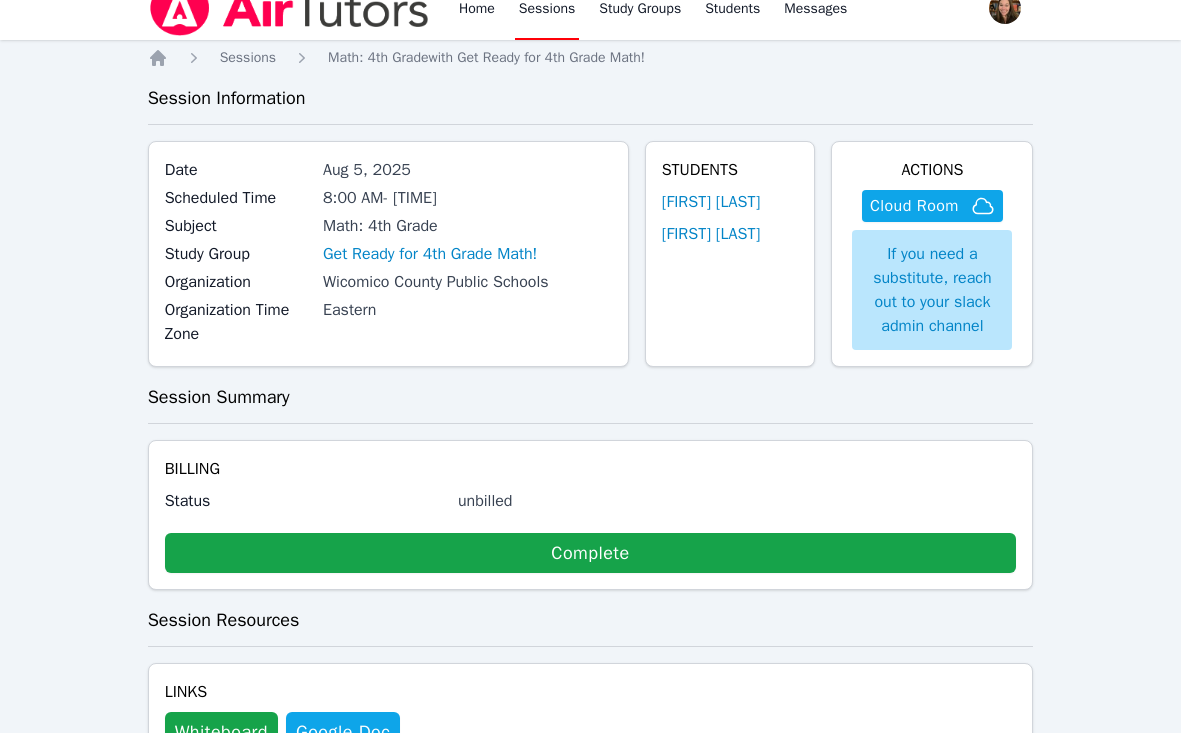 scroll, scrollTop: 119, scrollLeft: 0, axis: vertical 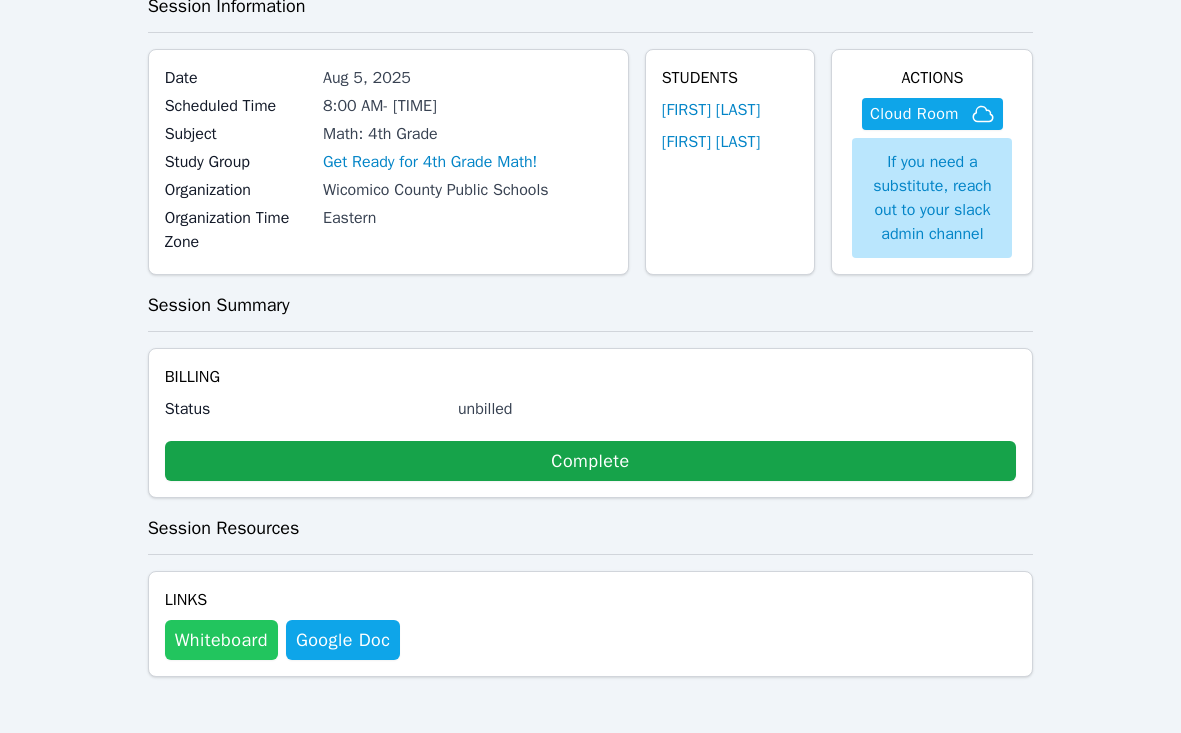 click on "Whiteboard" at bounding box center [221, 640] 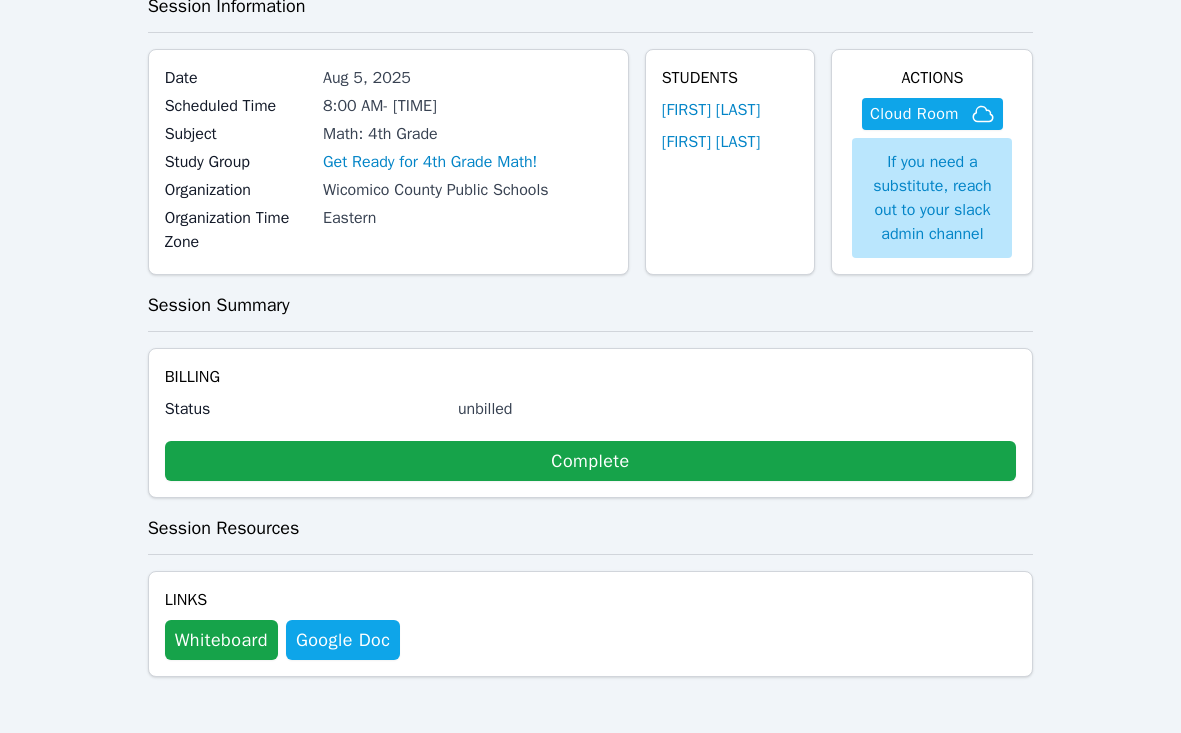 scroll, scrollTop: 0, scrollLeft: 0, axis: both 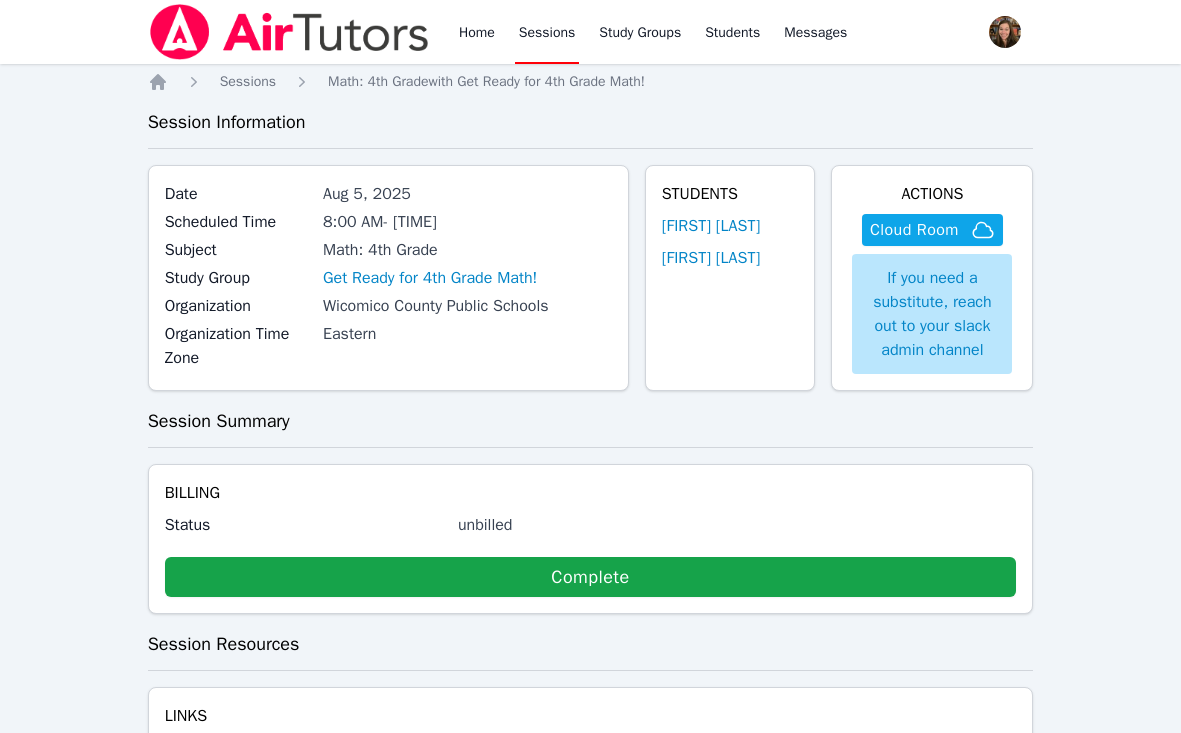 click on "Session Summary" at bounding box center [591, 421] 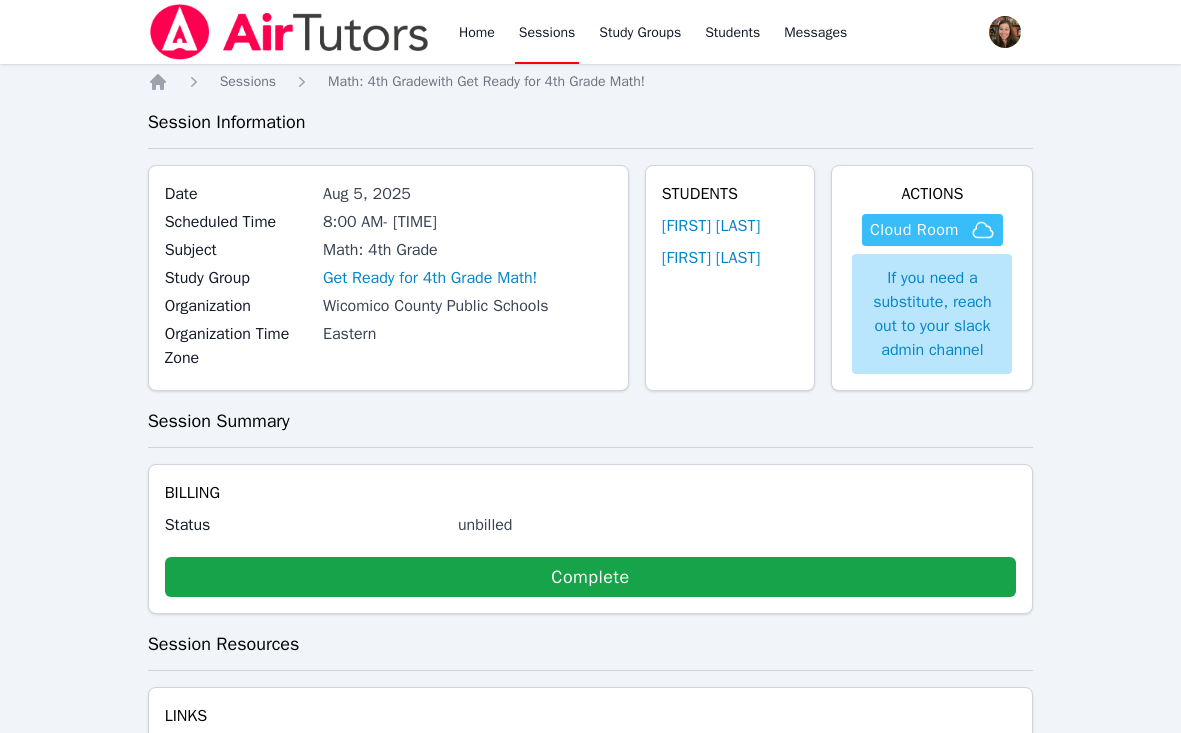 click on "Cloud Room" at bounding box center [914, 230] 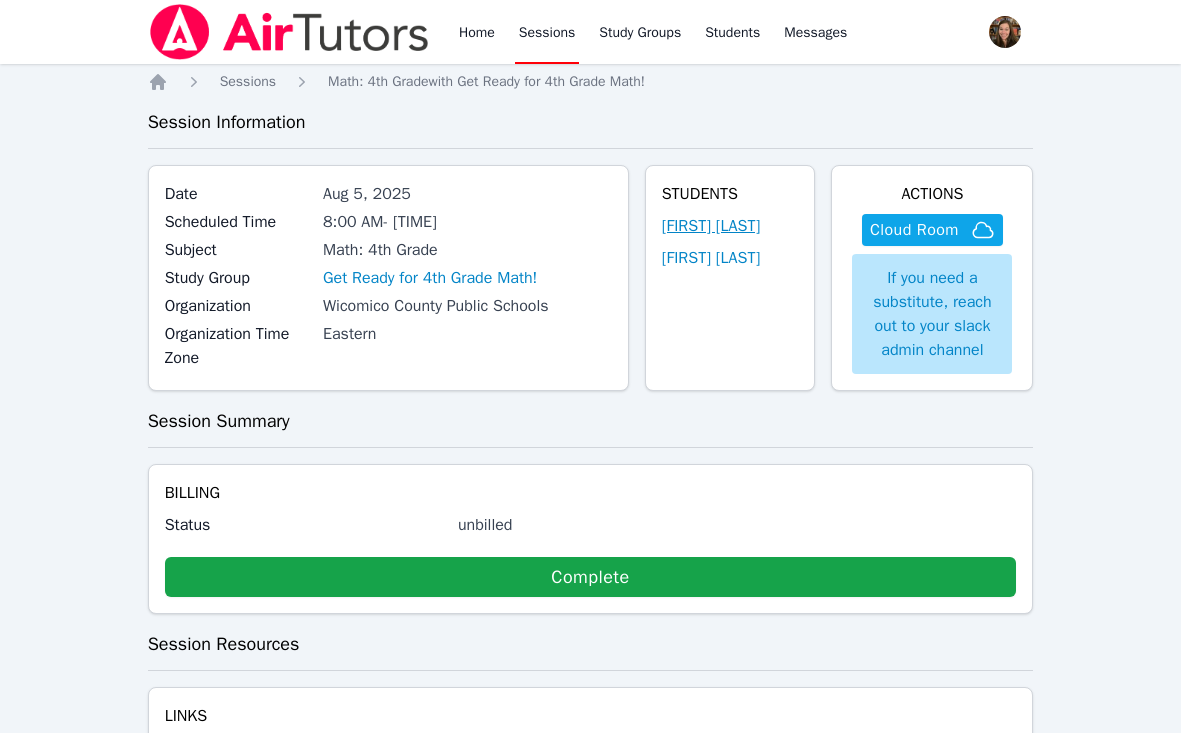 type 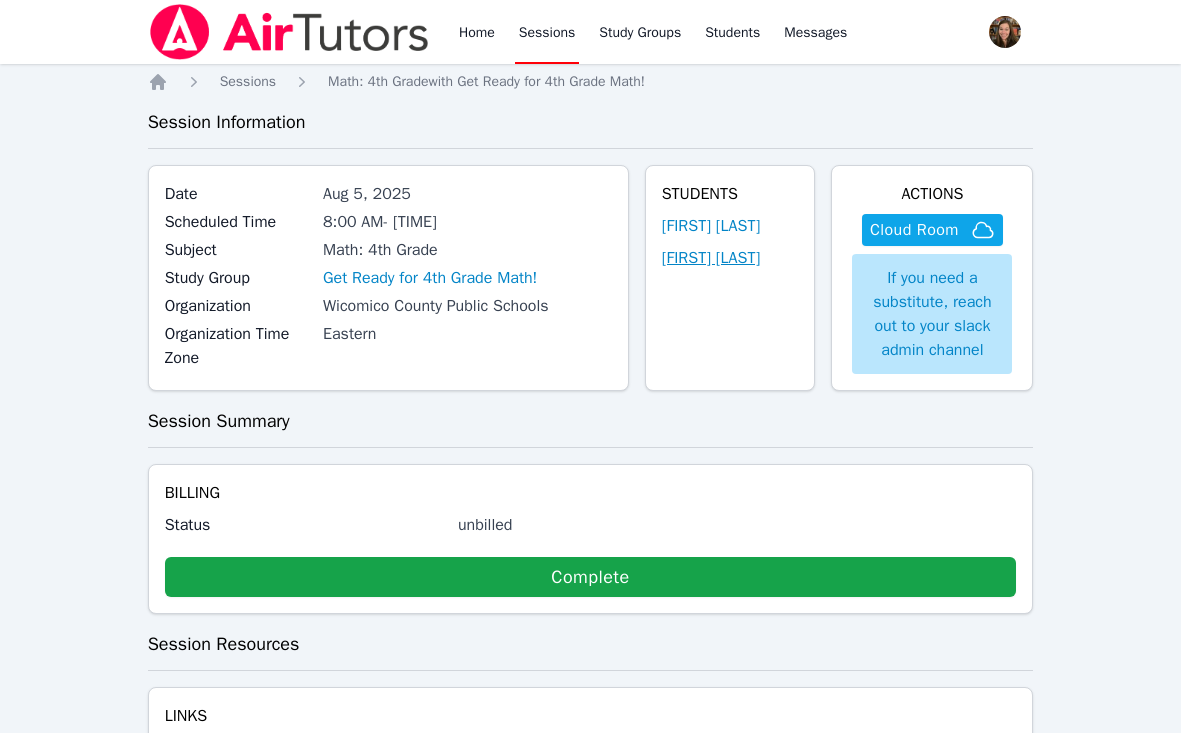 click on "A'brielle Powell" at bounding box center (711, 258) 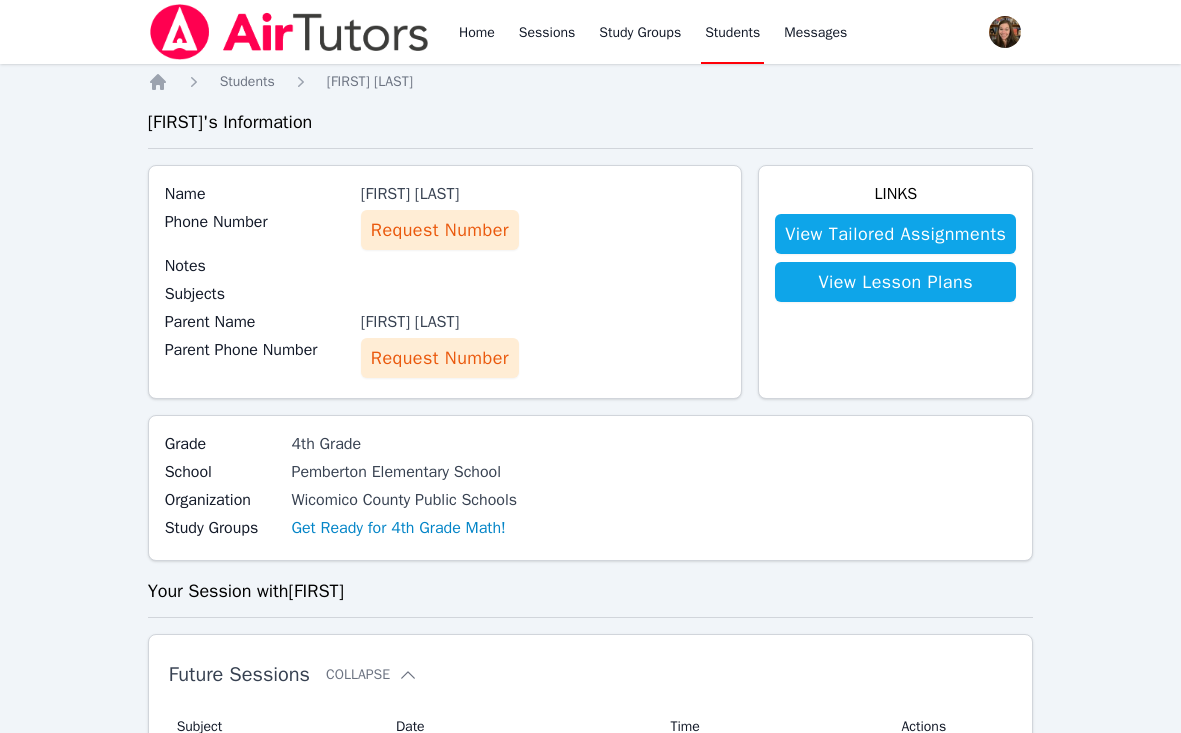 click on "Request Number" at bounding box center (440, 358) 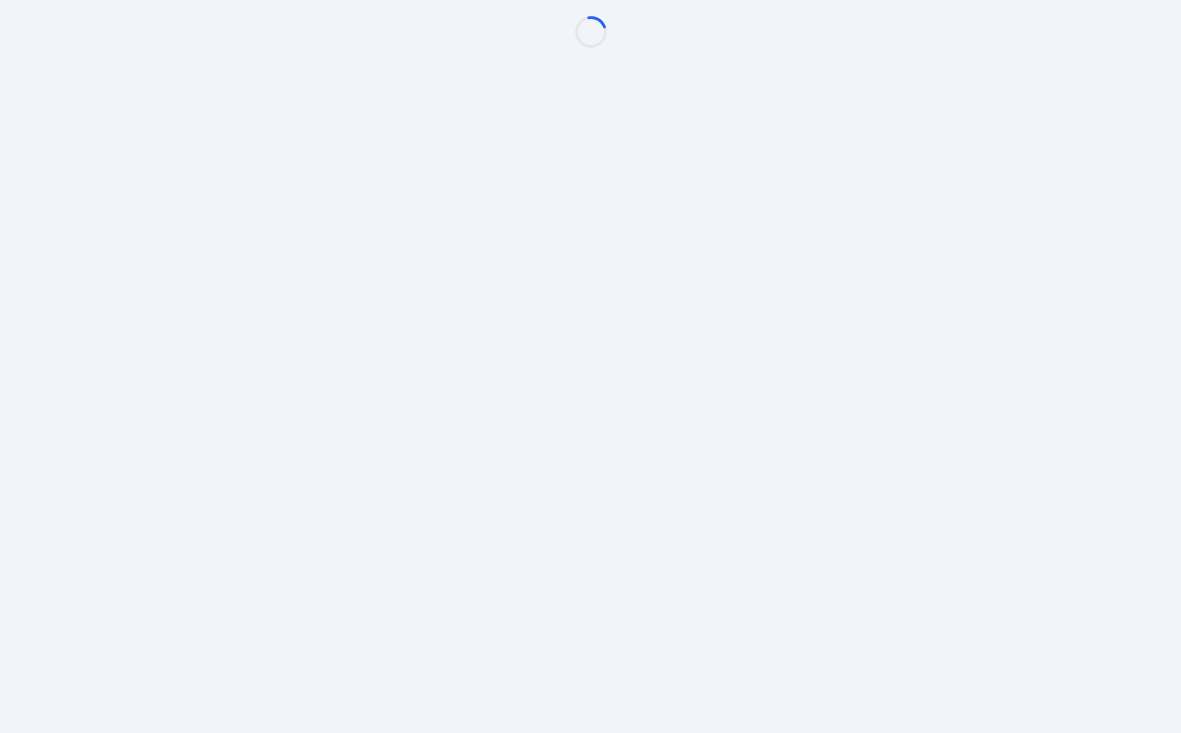 scroll, scrollTop: 0, scrollLeft: 0, axis: both 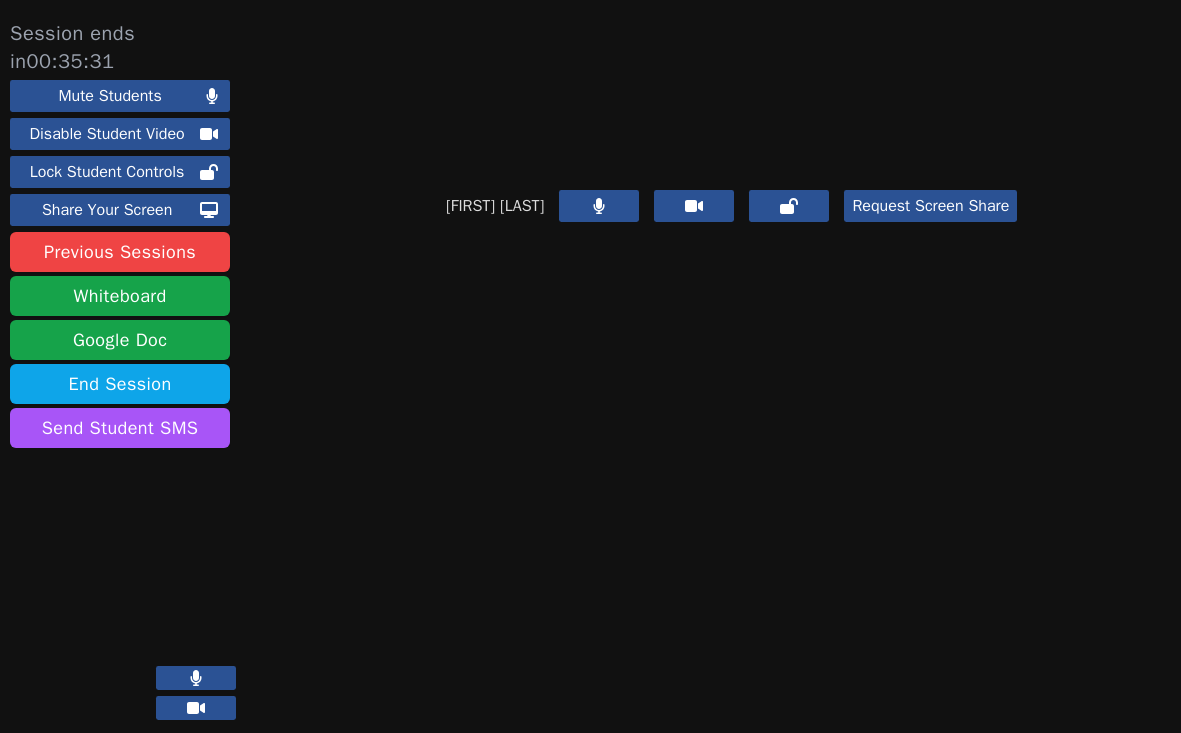 click on "Johnnael Laborieux Request Screen Share" at bounding box center (731, 376) 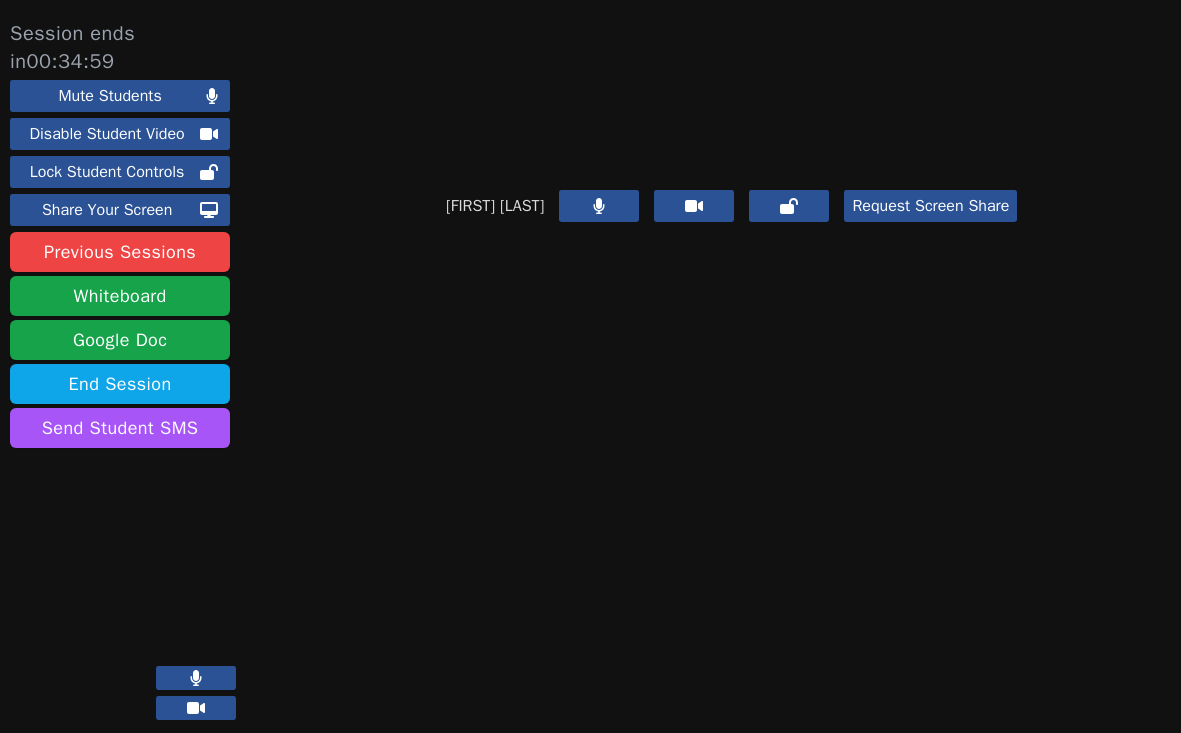 click on "Johnnael Laborieux Request Screen Share" at bounding box center [731, 376] 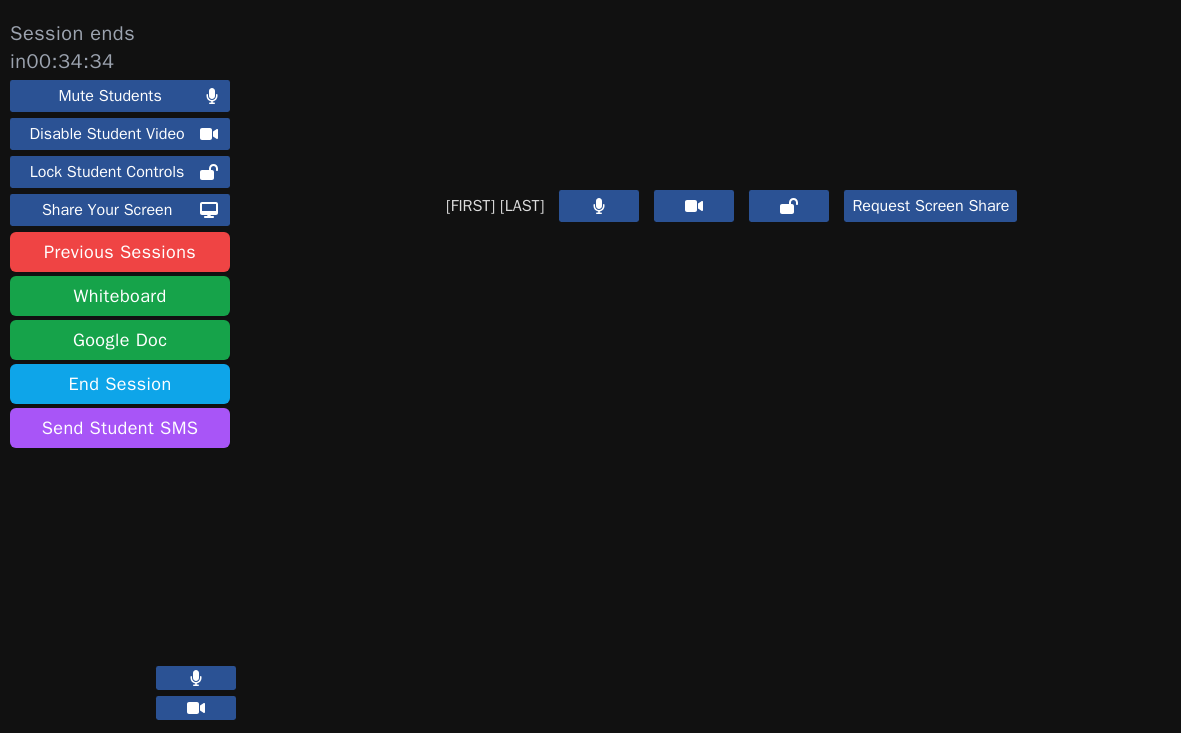click on "Johnnael Laborieux Request Screen Share" at bounding box center [731, 376] 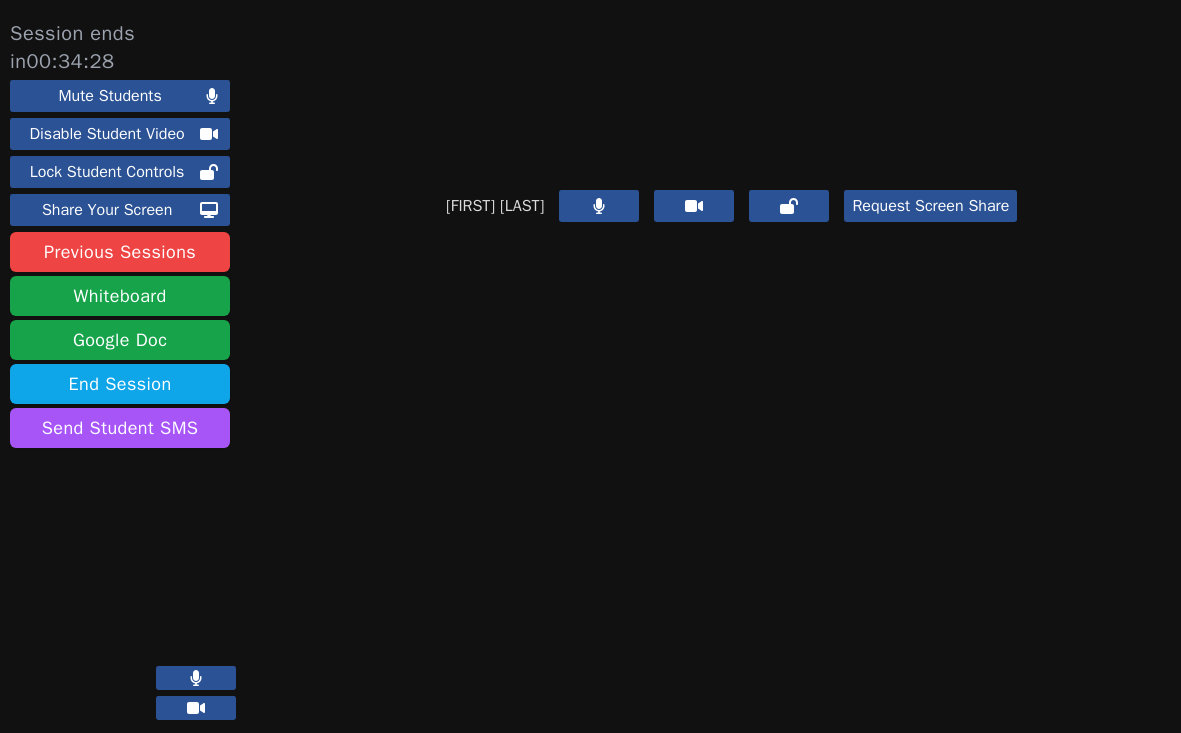 click on "Johnnael Laborieux Request Screen Share" at bounding box center [731, 376] 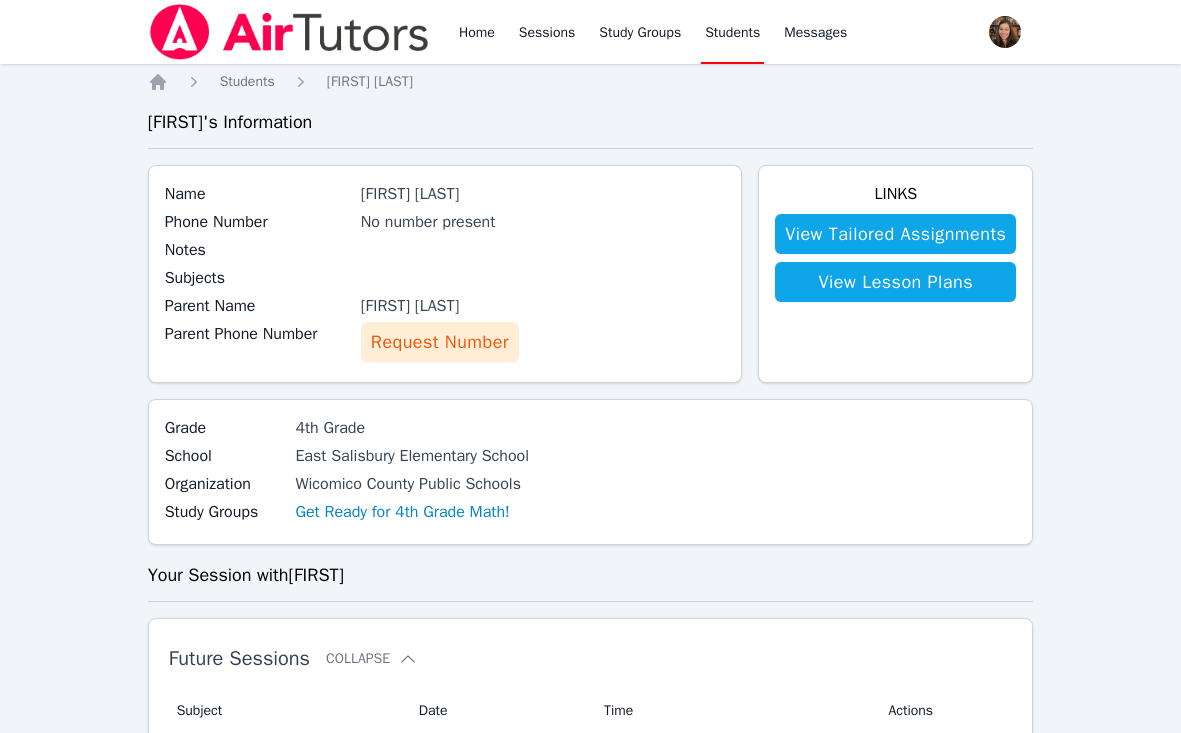 scroll, scrollTop: 0, scrollLeft: 0, axis: both 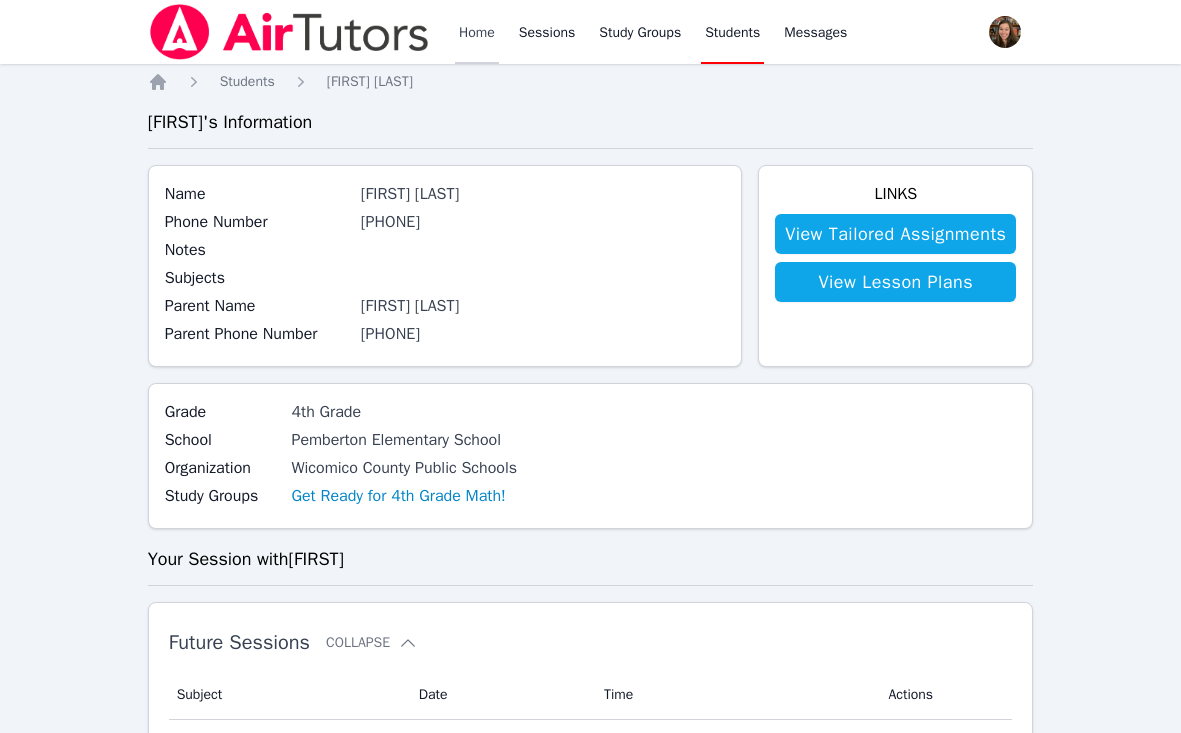 click on "Home" at bounding box center (477, 32) 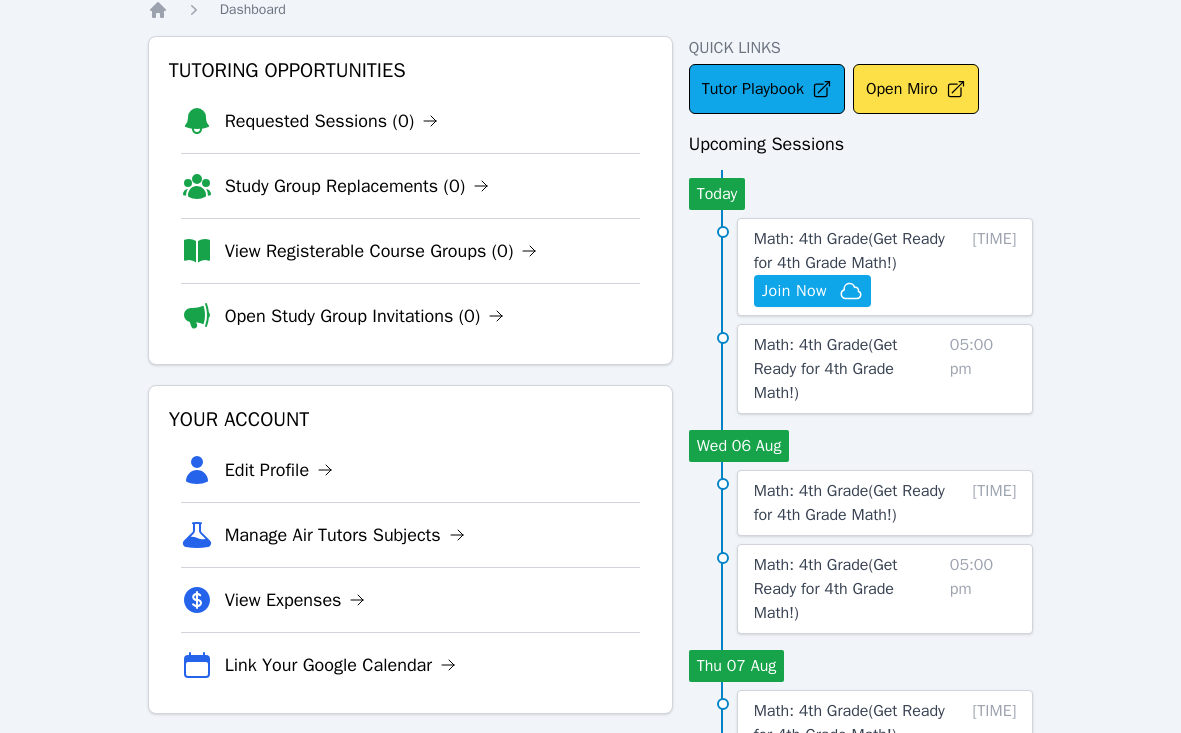 scroll, scrollTop: 75, scrollLeft: 0, axis: vertical 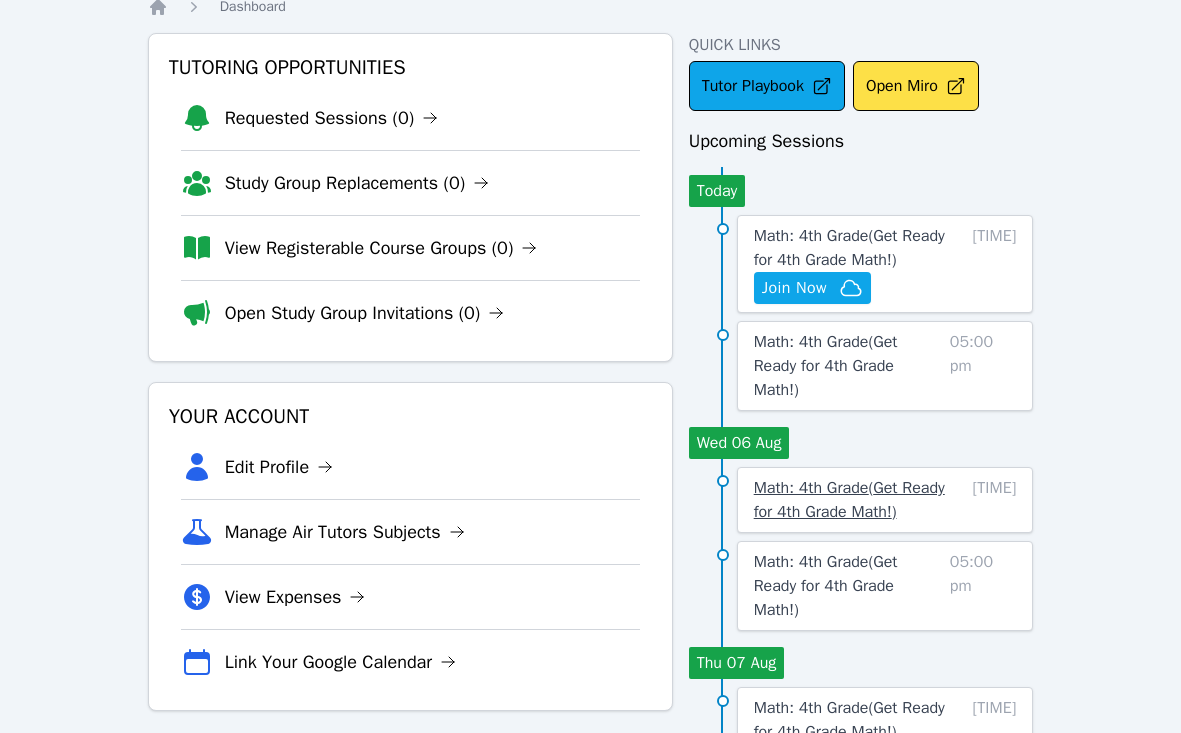 click on "Math: 4th Grade  ( Get Ready for 4th Grade Math! )" at bounding box center [849, 500] 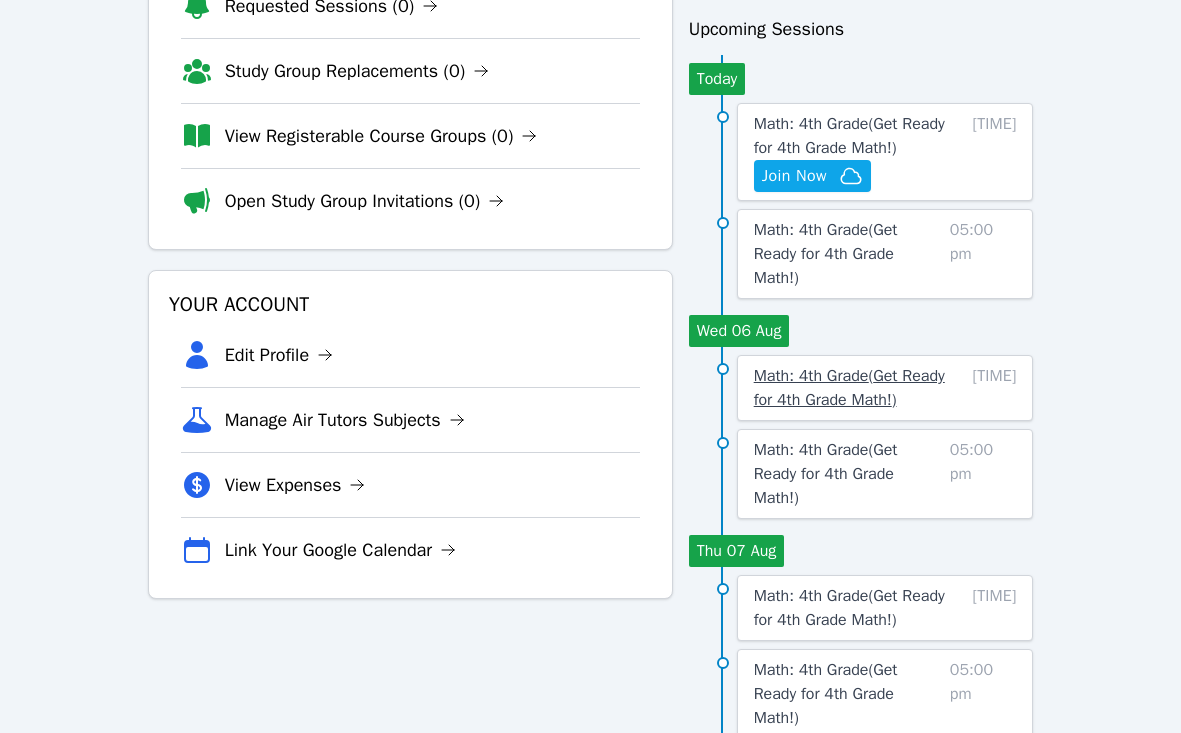 scroll, scrollTop: 189, scrollLeft: 0, axis: vertical 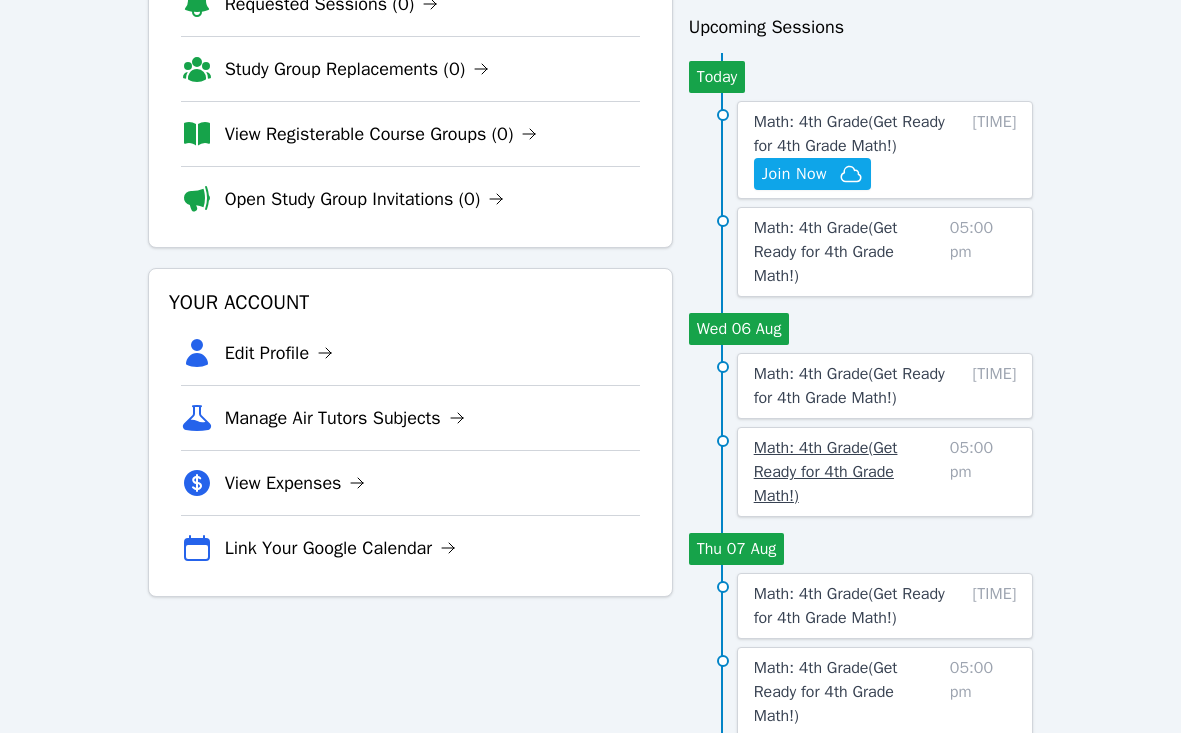 click on "Math: 4th Grade  ( Get Ready for 4th Grade Math! )" at bounding box center [848, 472] 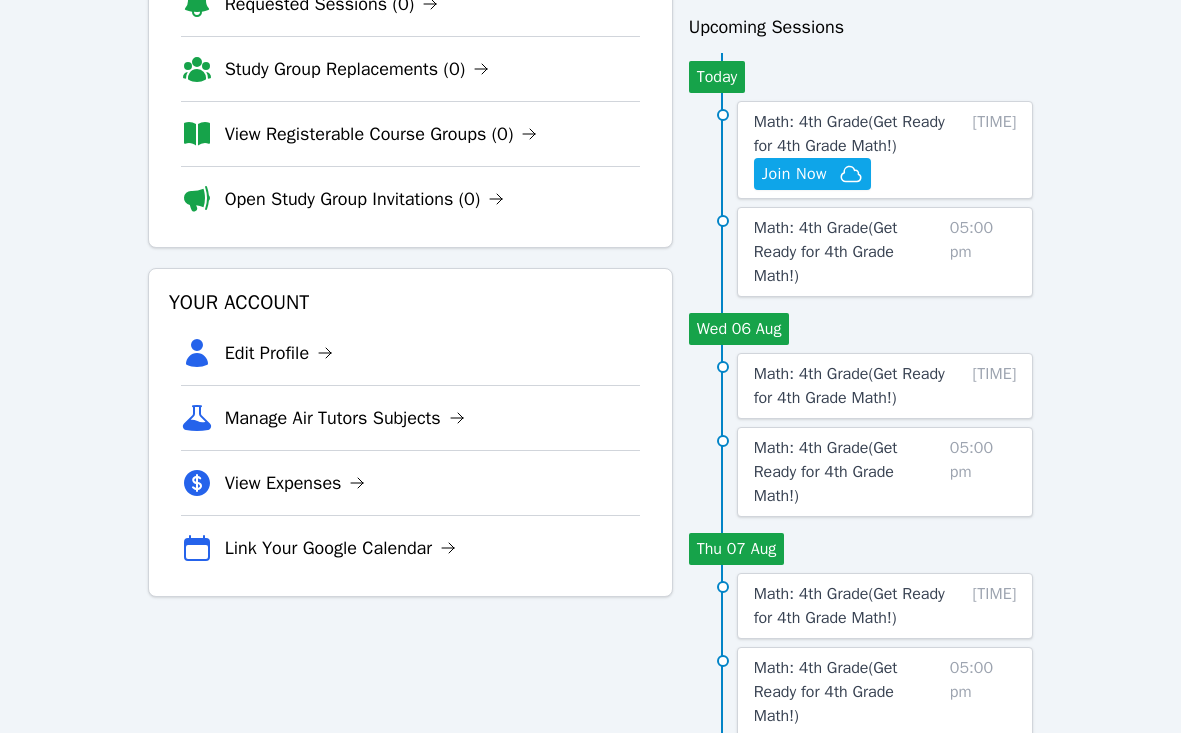scroll, scrollTop: 0, scrollLeft: 0, axis: both 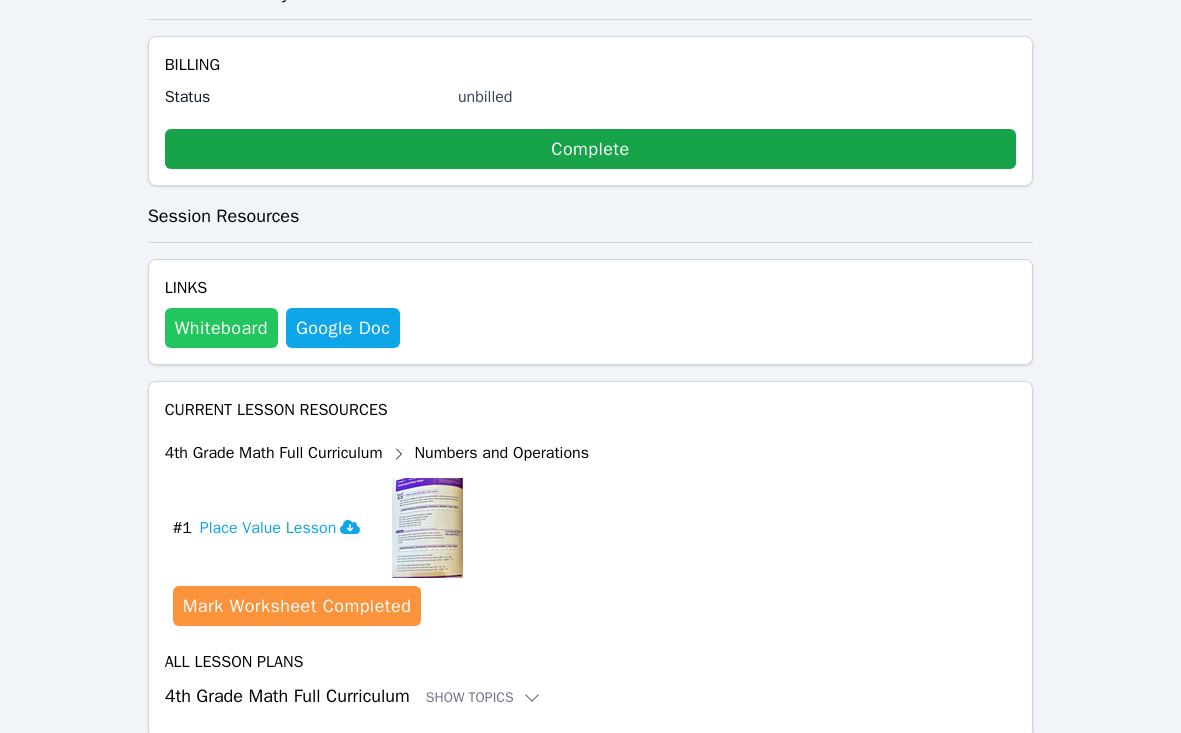 click on "Whiteboard" at bounding box center (221, 328) 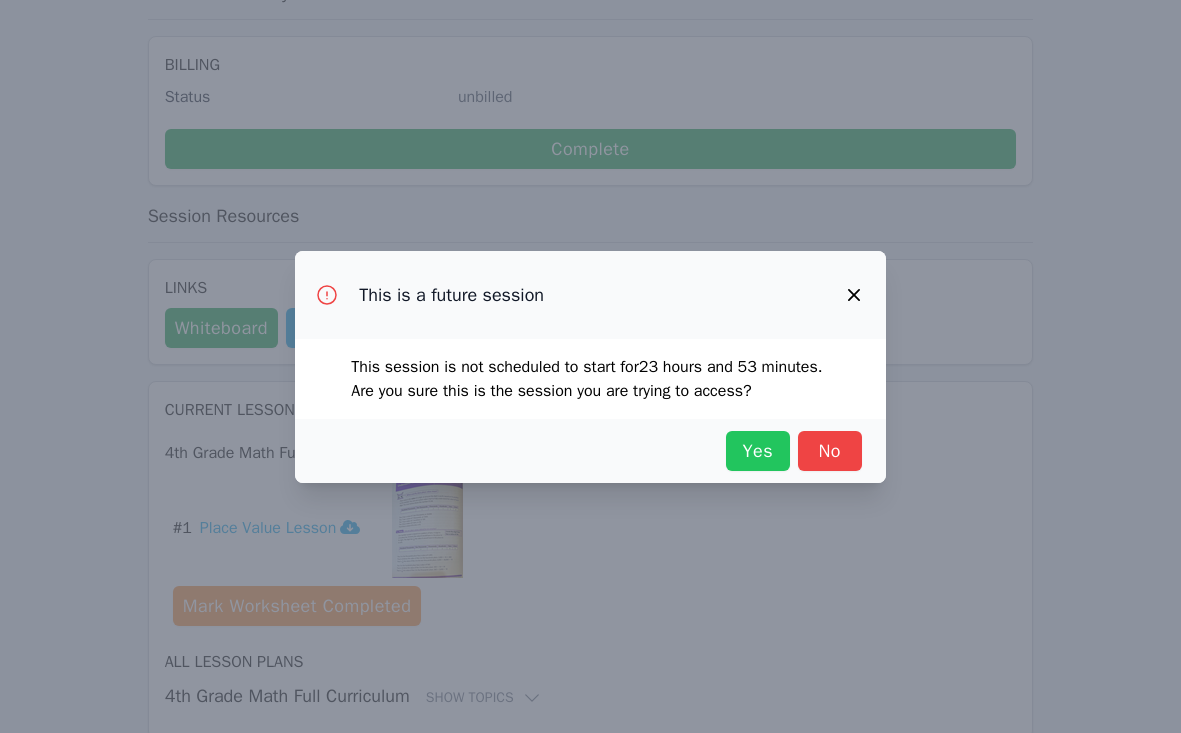 click on "Yes" at bounding box center [758, 451] 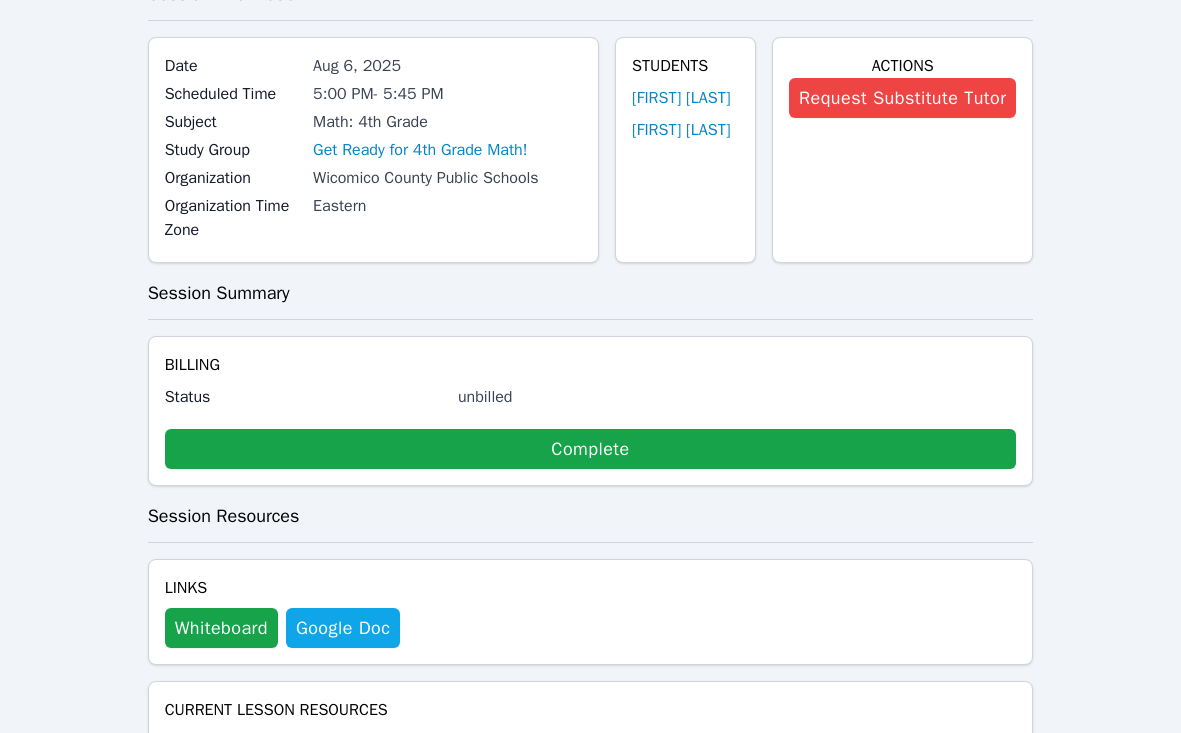 scroll, scrollTop: 126, scrollLeft: 0, axis: vertical 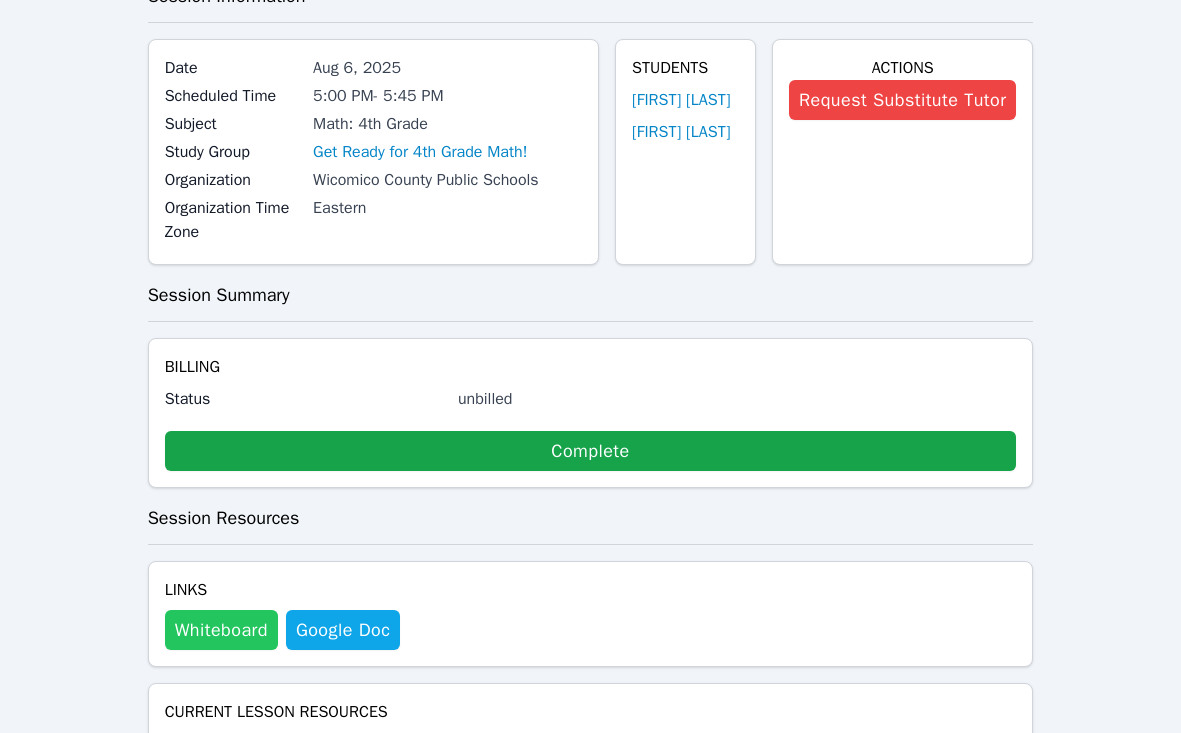 click on "Whiteboard" at bounding box center [221, 630] 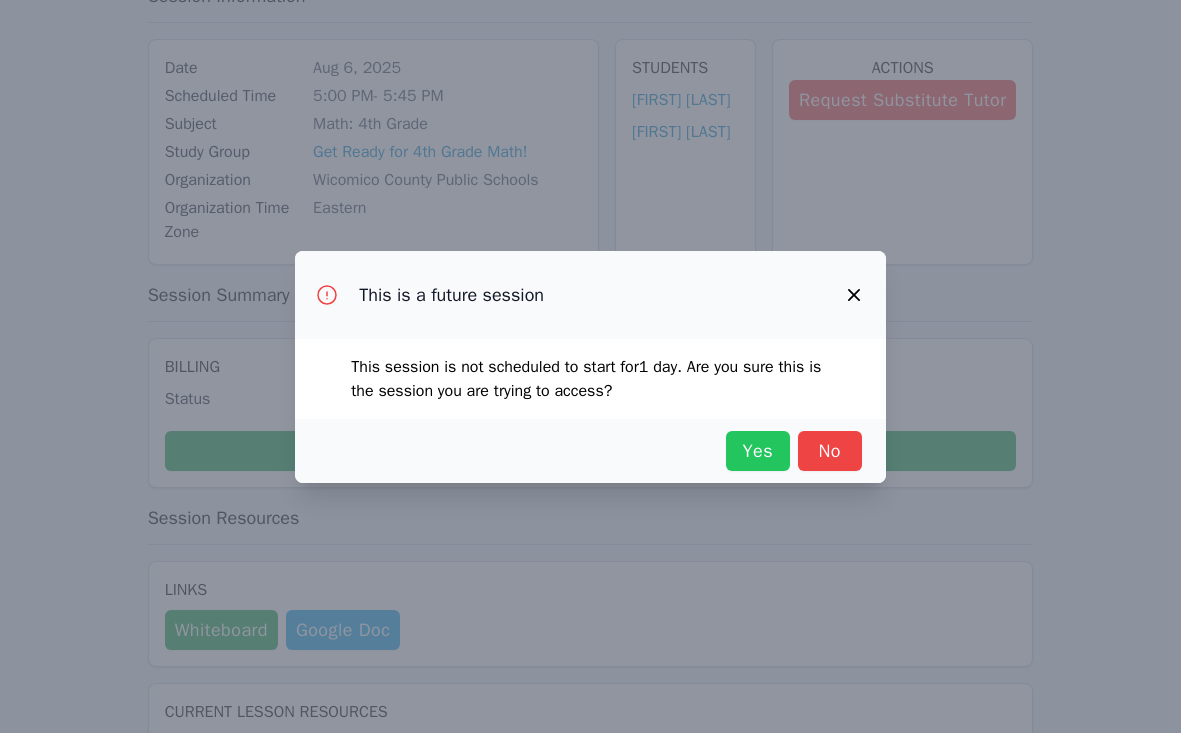 click on "Yes" at bounding box center (758, 451) 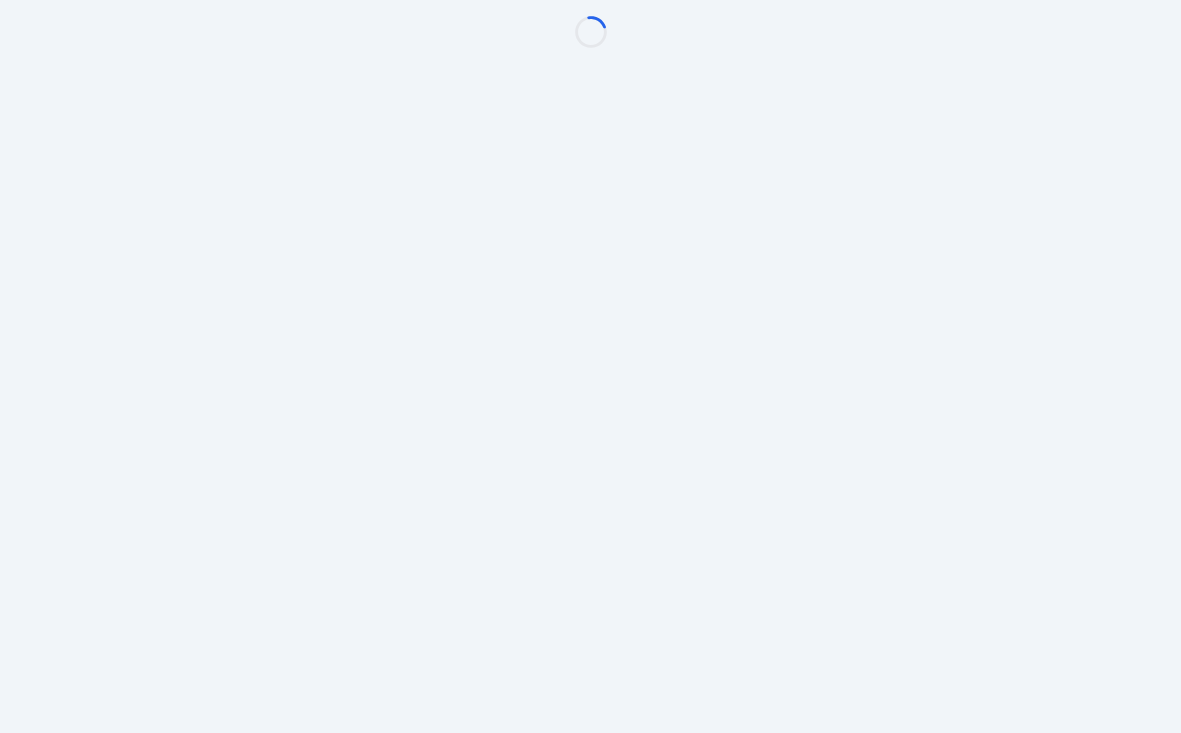 scroll, scrollTop: 0, scrollLeft: 0, axis: both 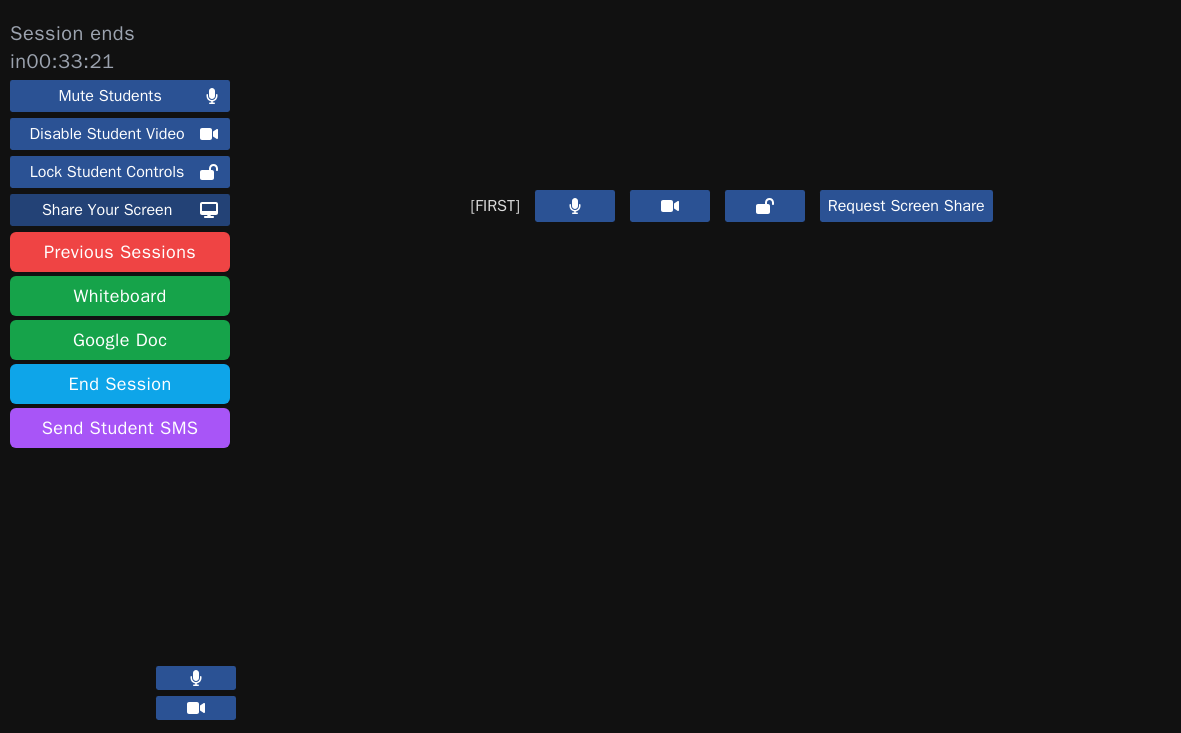 click on "Share Your Screen" at bounding box center (107, 210) 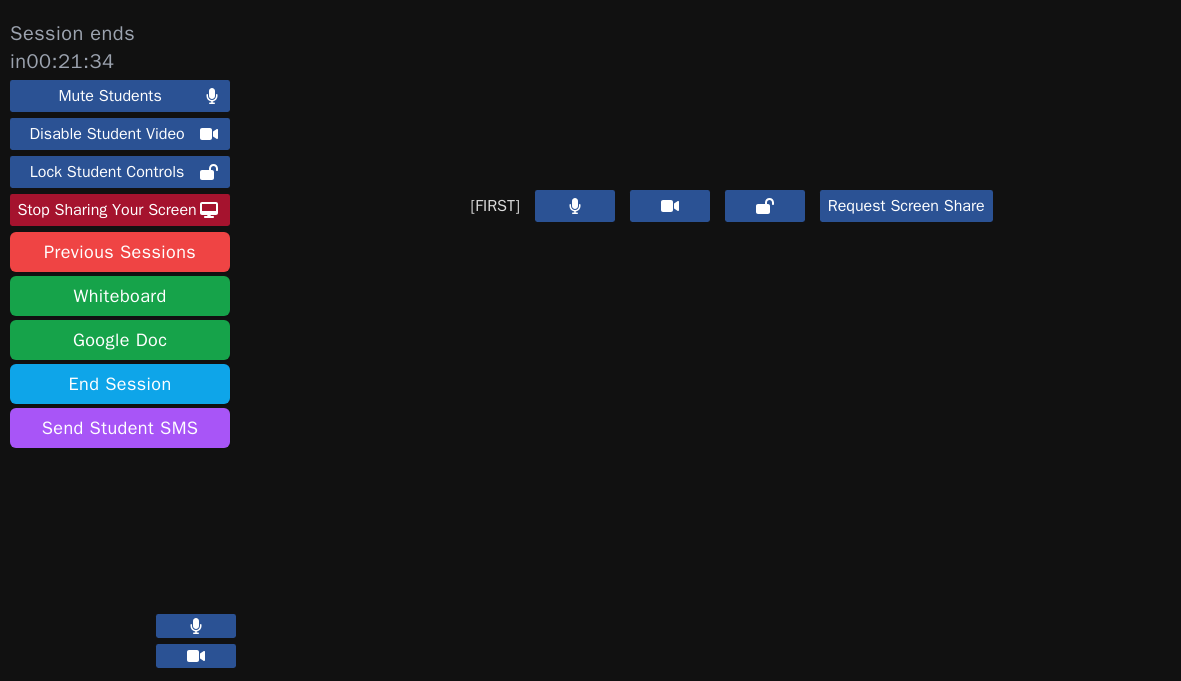click on "Stop Sharing Your Screen" at bounding box center (107, 210) 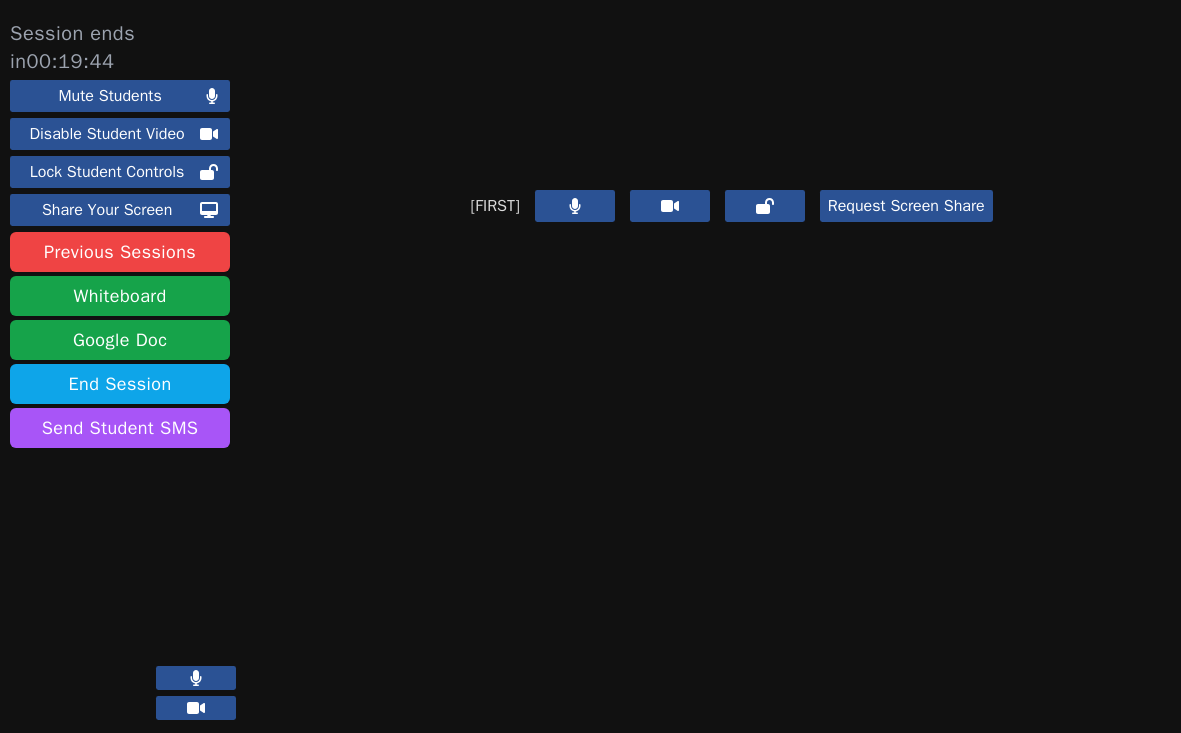 click on "[FIRST] Request Screen Share" at bounding box center [731, 376] 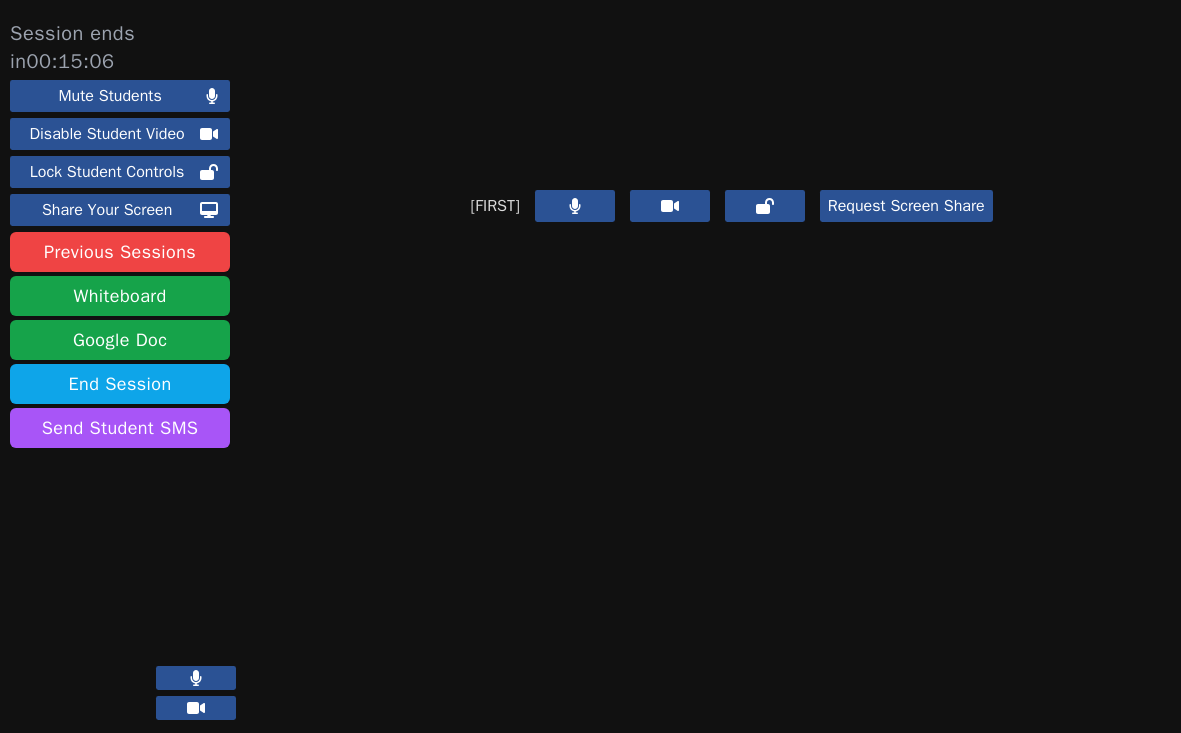 click on "[FIRST] Request Screen Share" at bounding box center (731, 376) 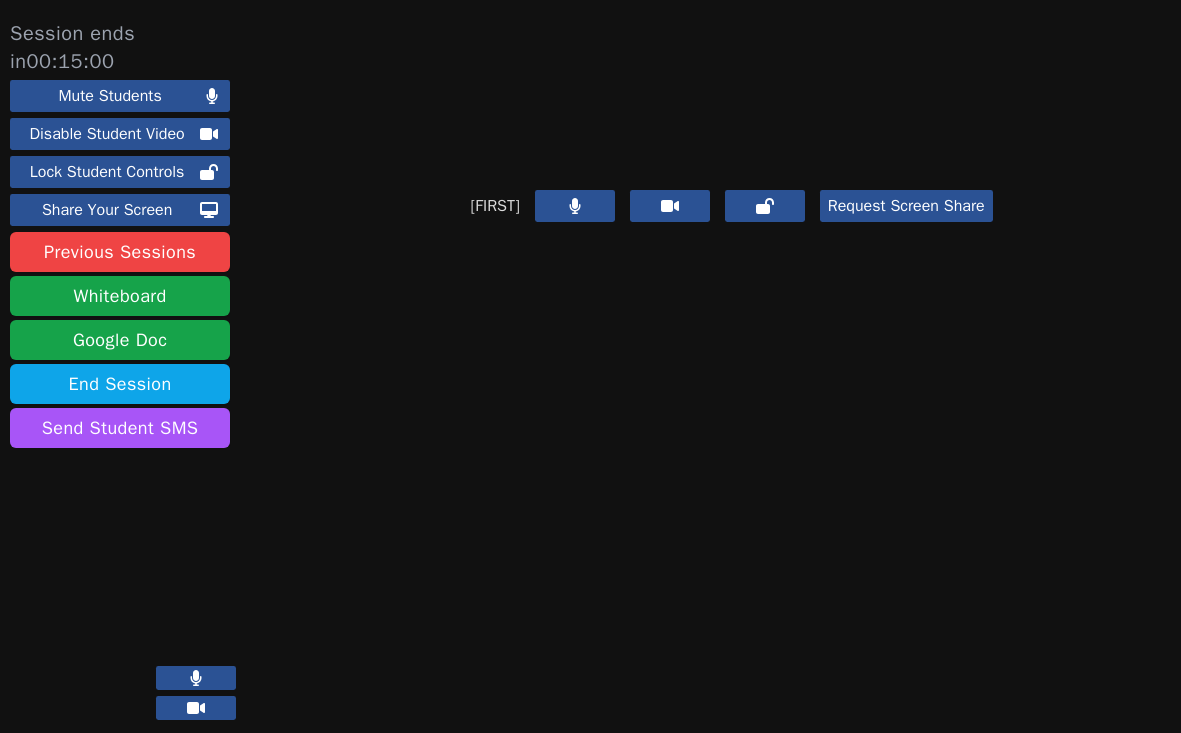 click on "[FIRST] Request Screen Share" at bounding box center [731, 376] 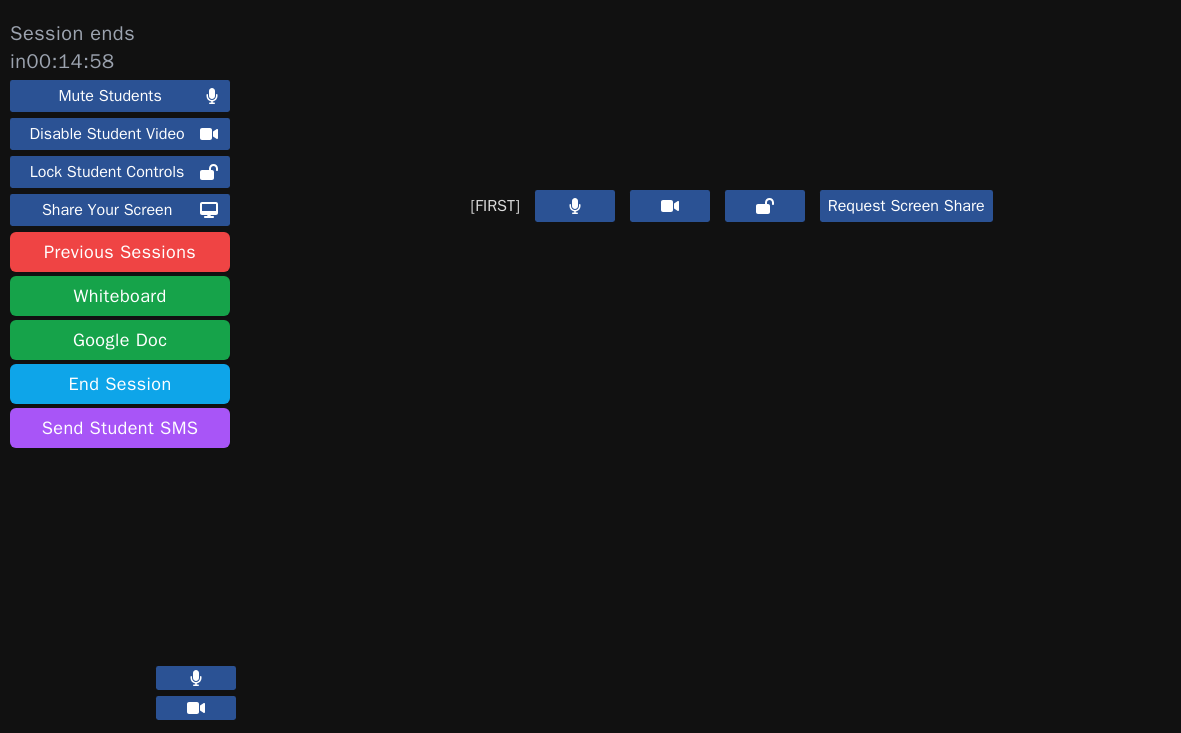 click on "[FIRST] Request Screen Share" at bounding box center [731, 376] 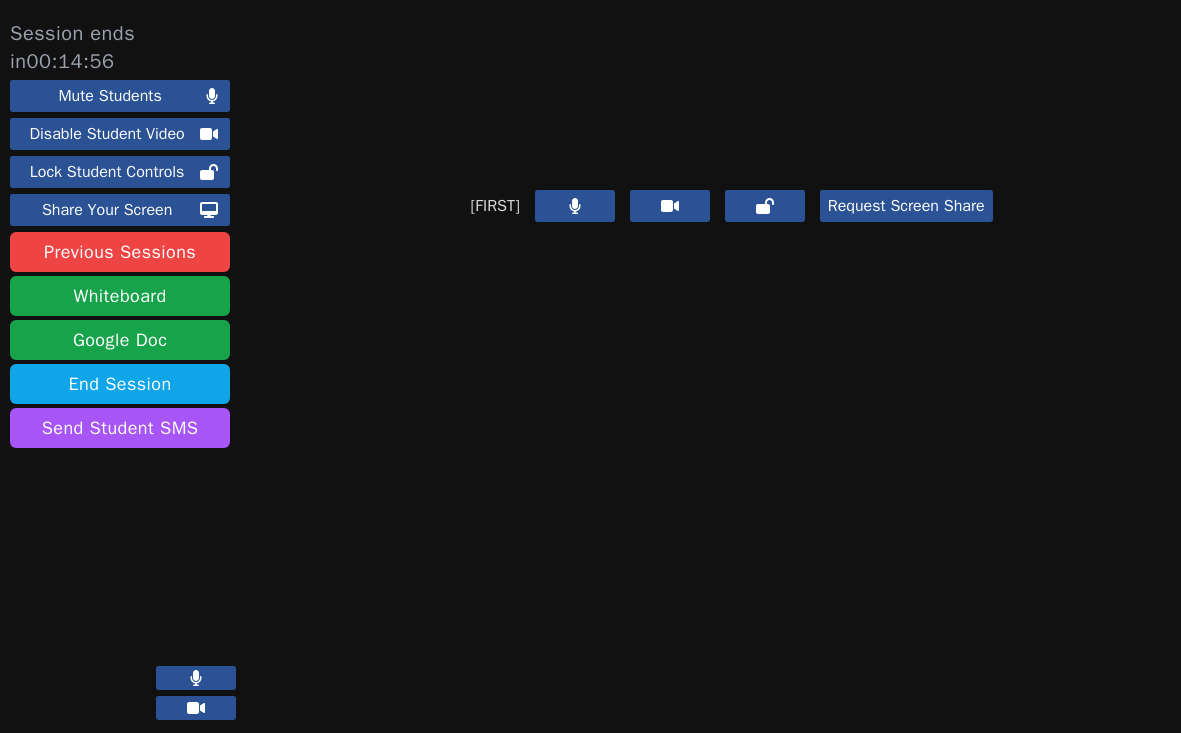 click on "[FIRST] Request Screen Share" at bounding box center [731, 376] 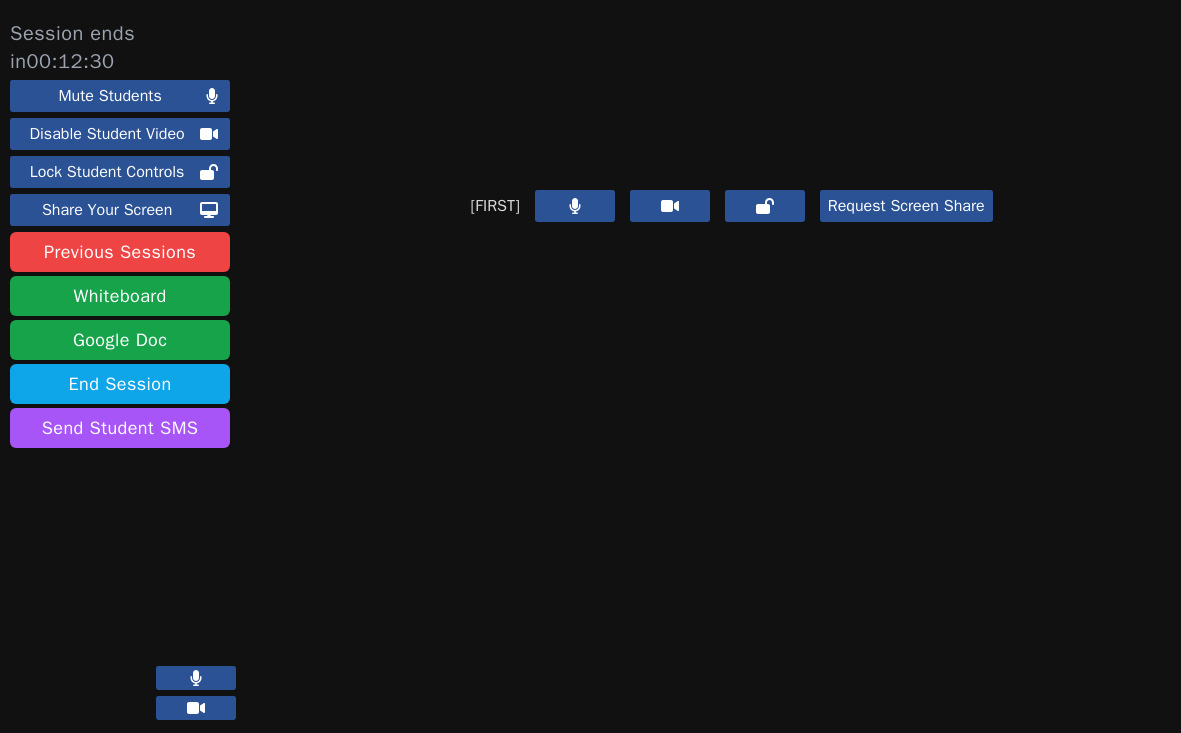 click at bounding box center [732, 85] 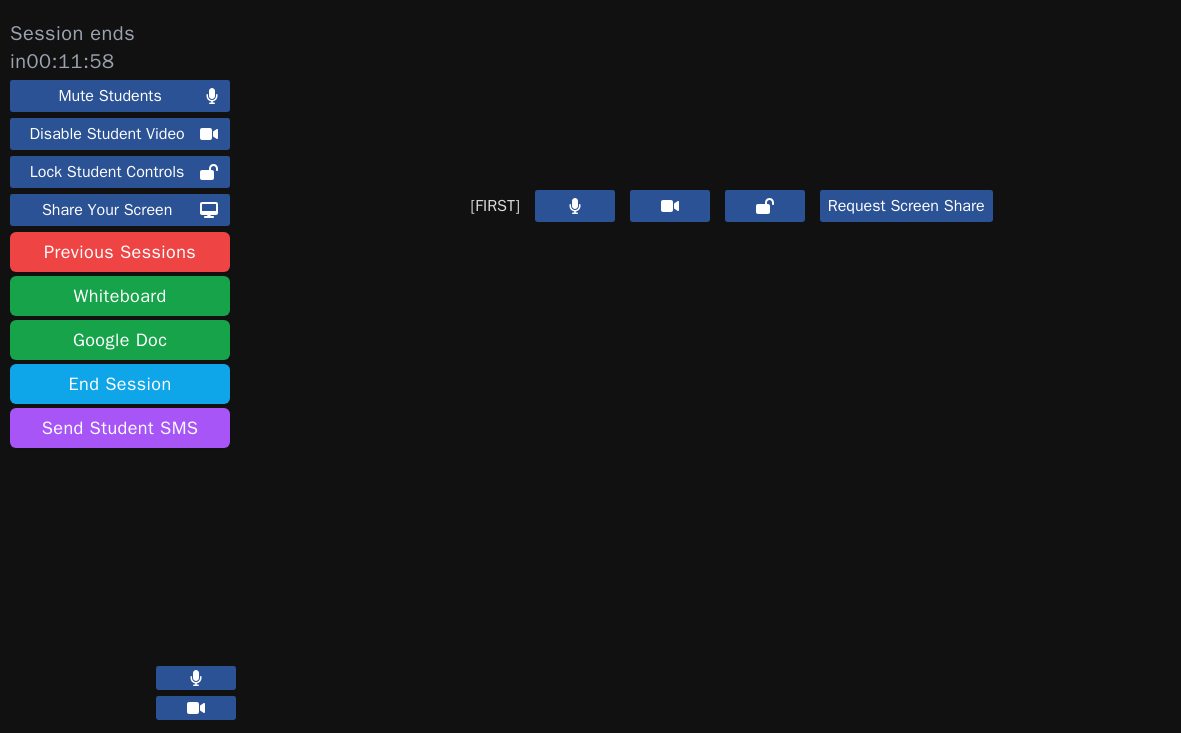 click at bounding box center [732, 85] 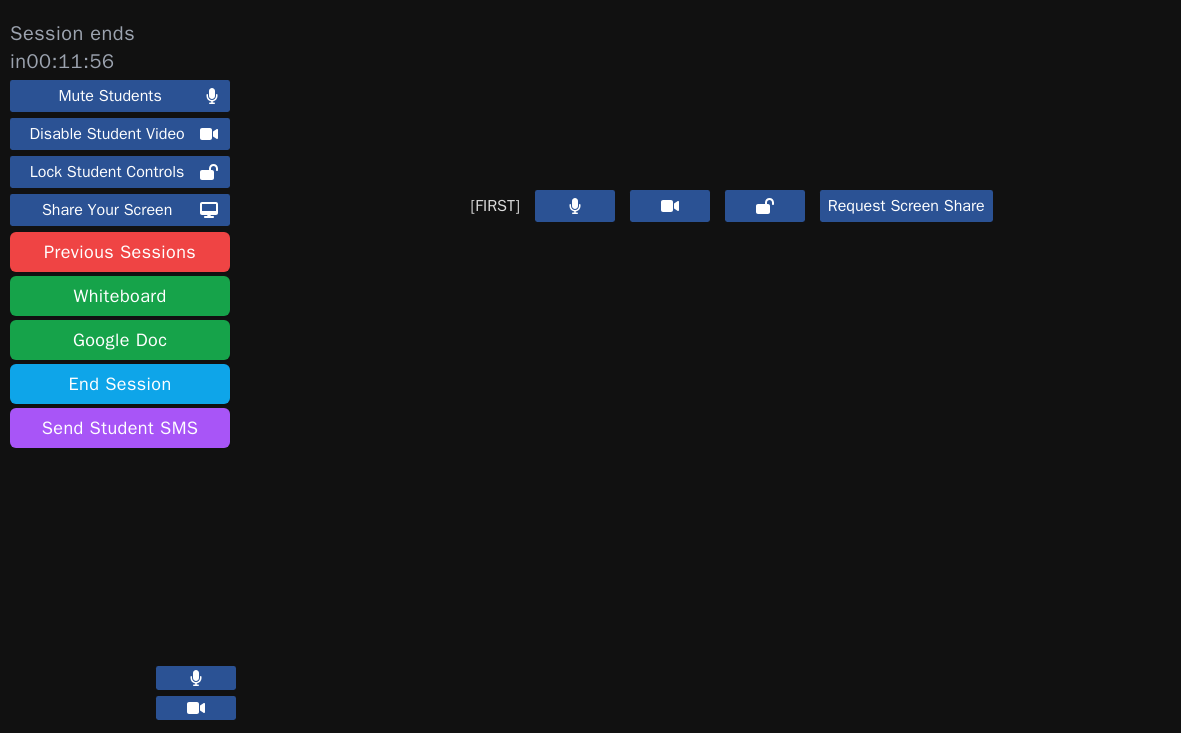 click at bounding box center [732, 85] 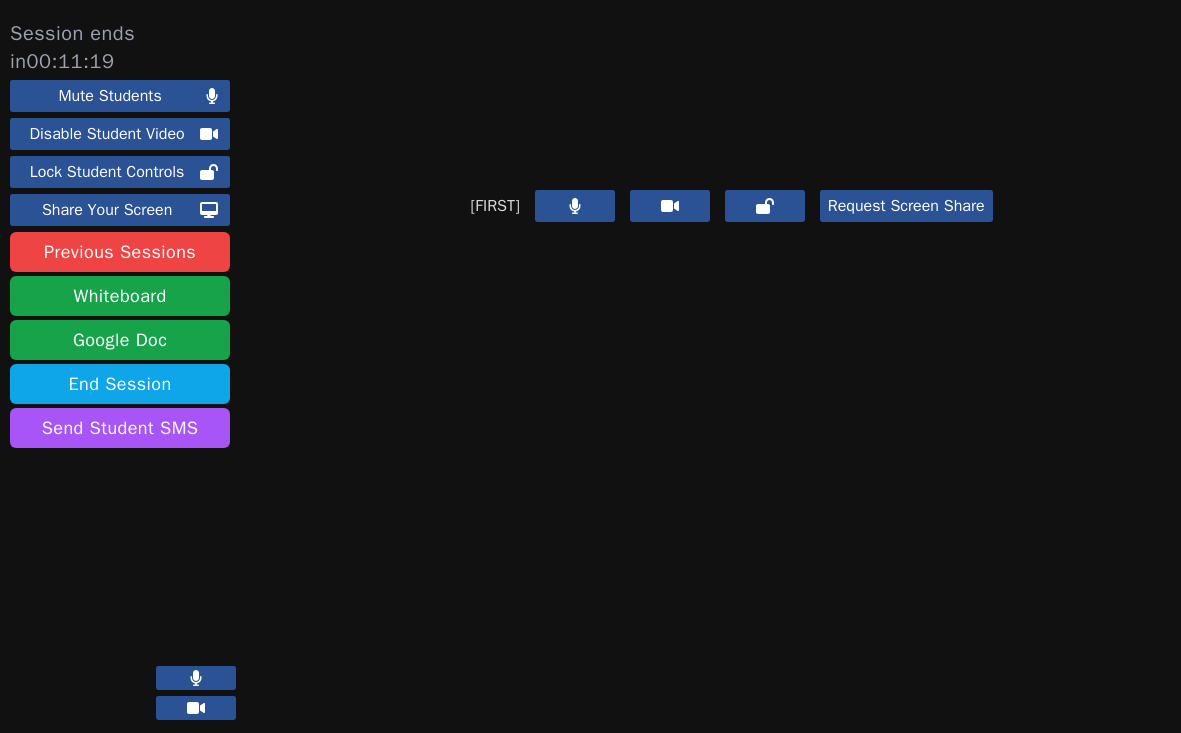 click on "Session ends in 00:11:19 Mute Students Disable Student Video Lock Student Controls Share Your Screen Previous Sessions download Whiteboard Google Doc End Session Send Student SMS" at bounding box center [126, 287] 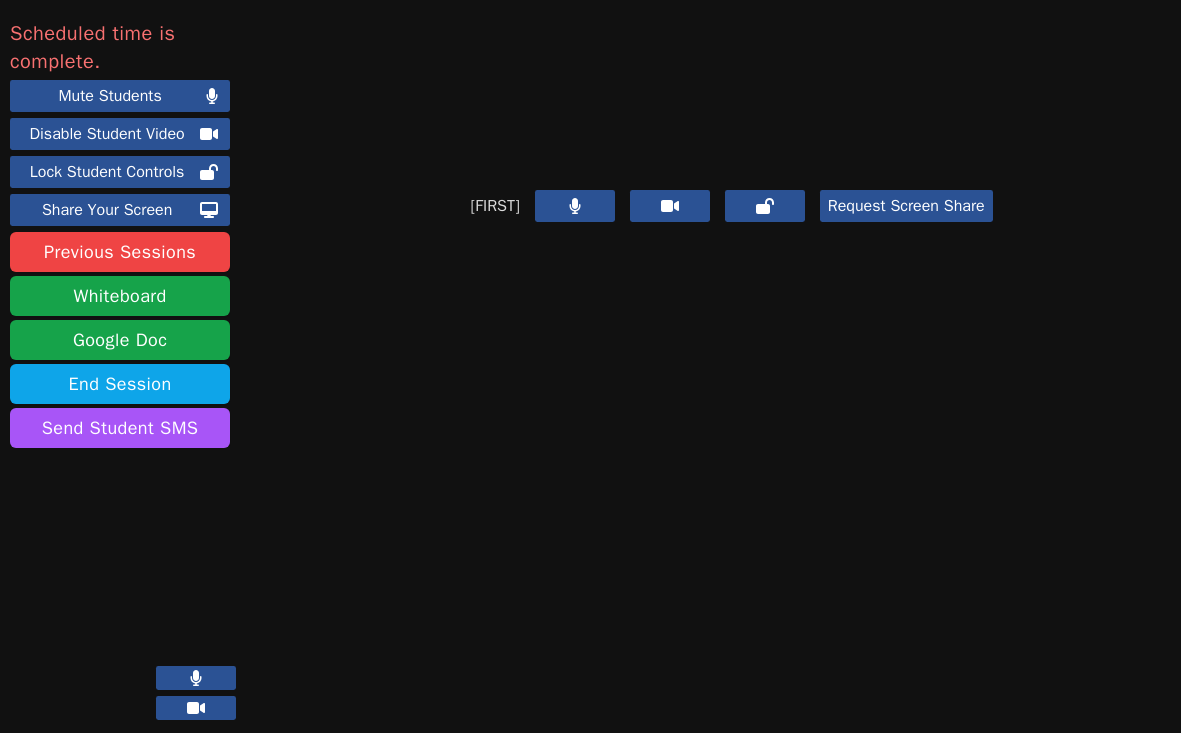 click on "Scheduled time is complete. Mute Students Disable Student Video Lock Student Controls Share Your Screen Previous Sessions download Whiteboard Google Doc End Session Send Student SMS" at bounding box center (126, 287) 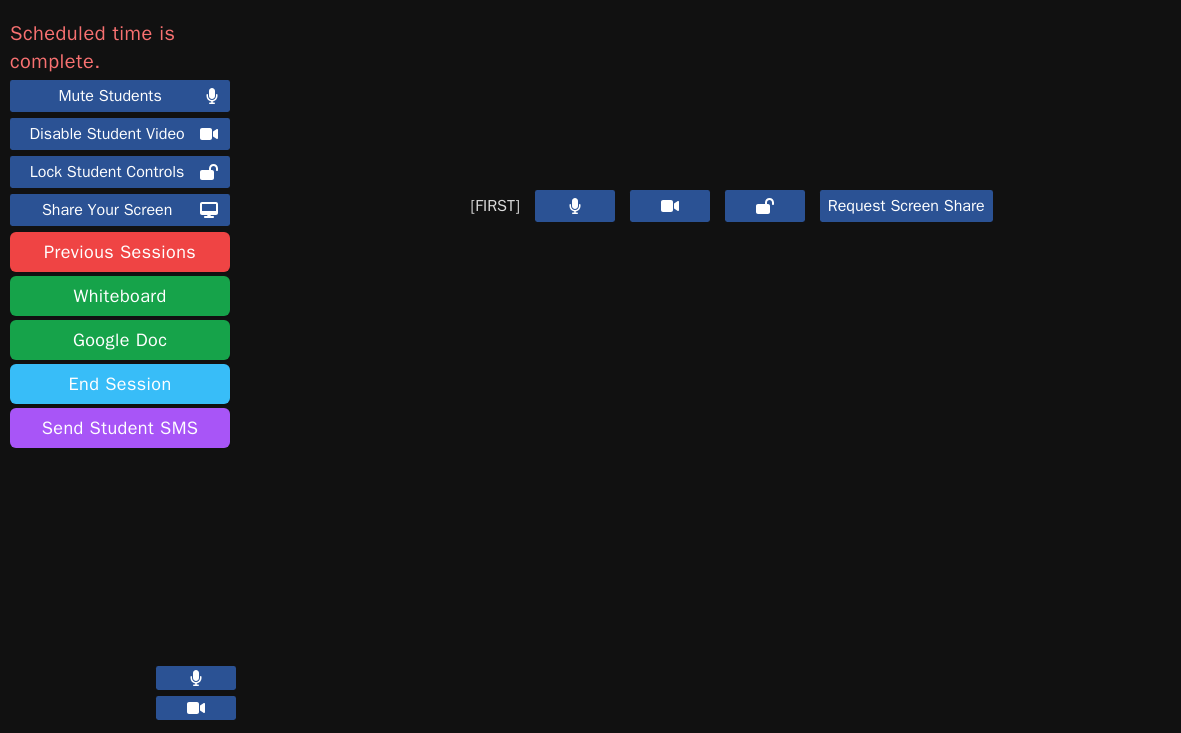 click on "End Session" at bounding box center (120, 384) 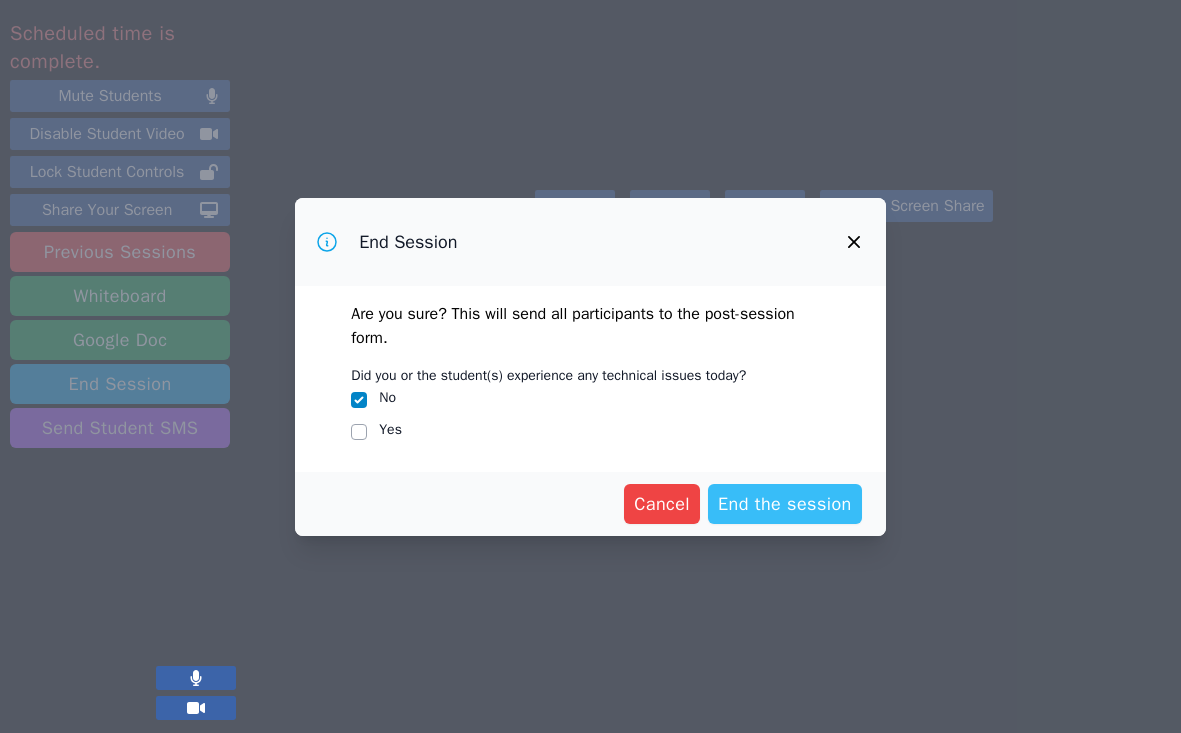 click on "End the session" at bounding box center [785, 504] 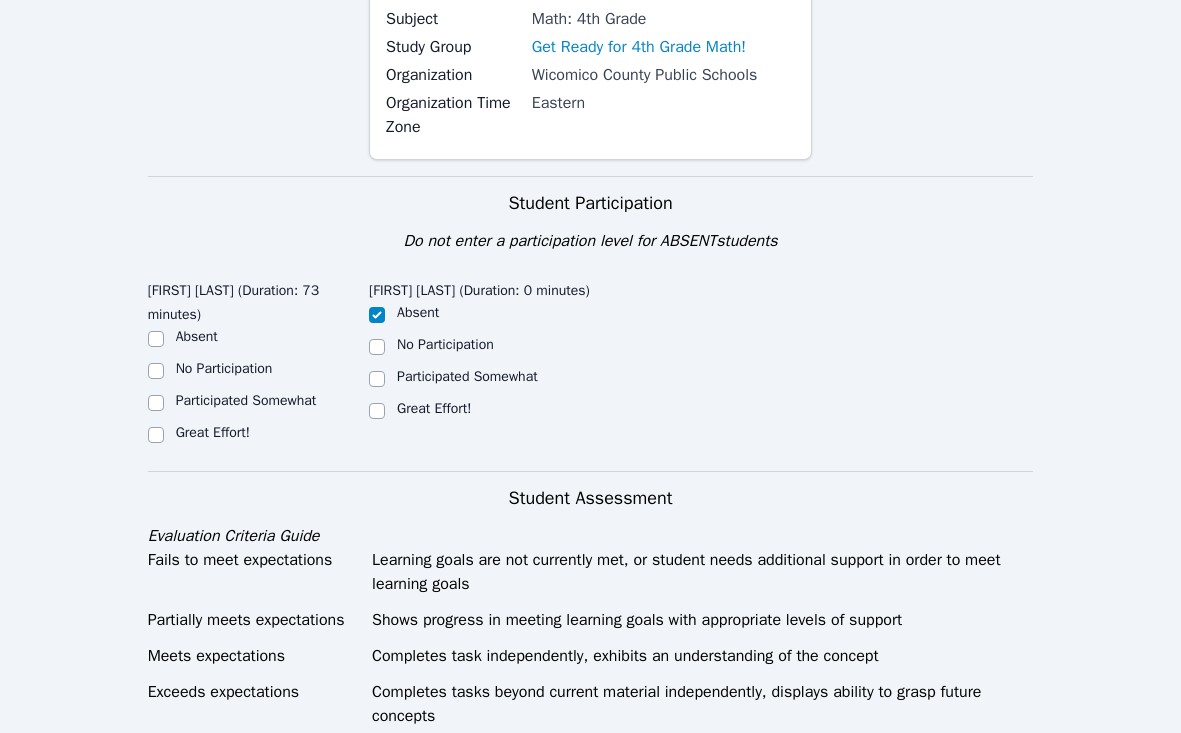 scroll, scrollTop: 296, scrollLeft: 0, axis: vertical 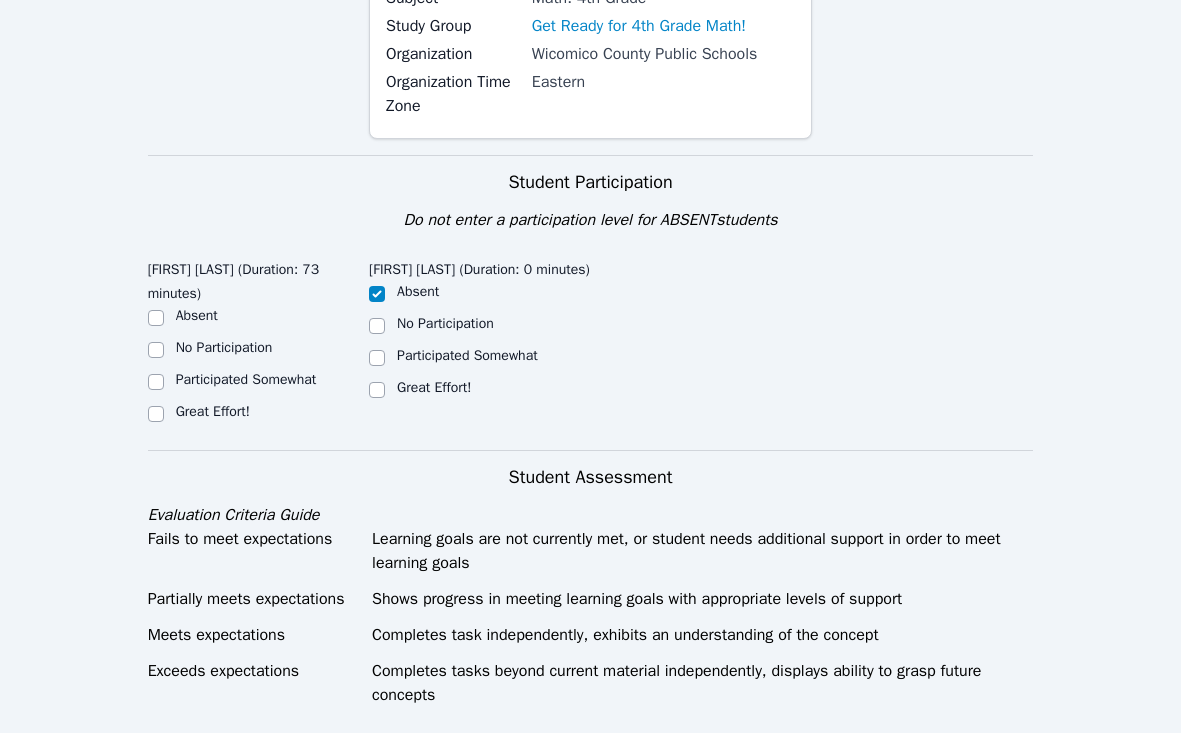 click on "Great Effort!" at bounding box center [213, 411] 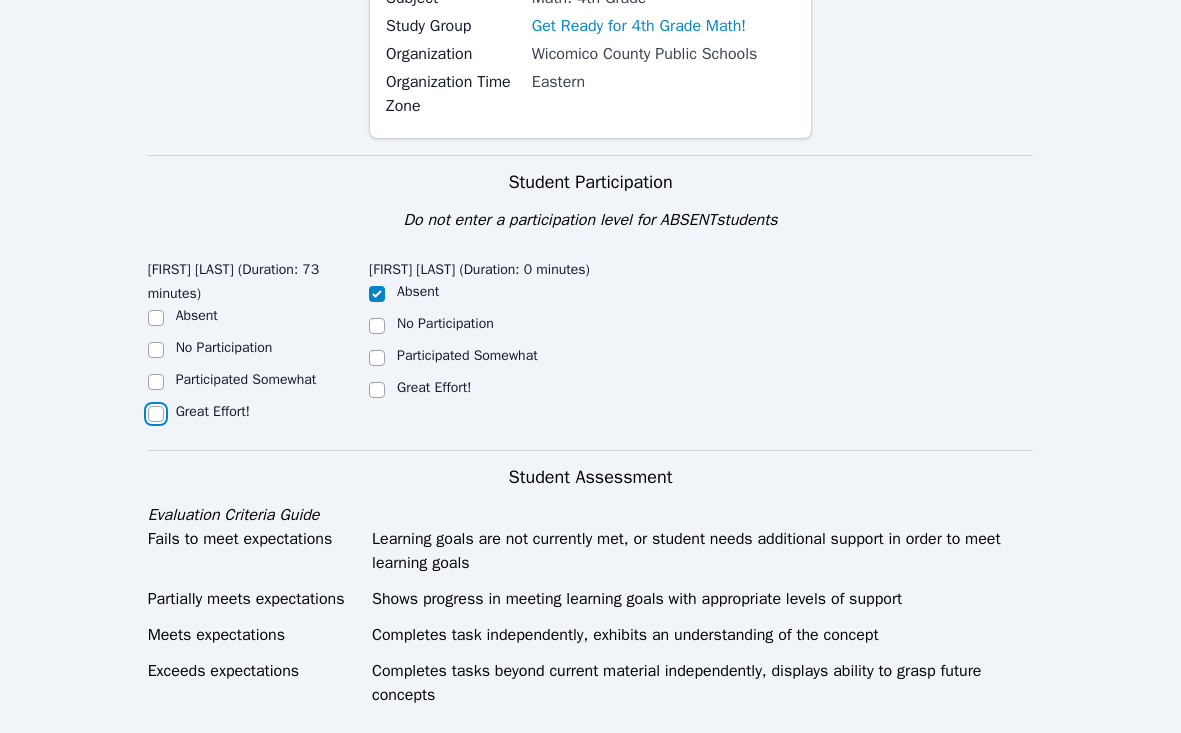 click on "Great Effort!" at bounding box center (156, 414) 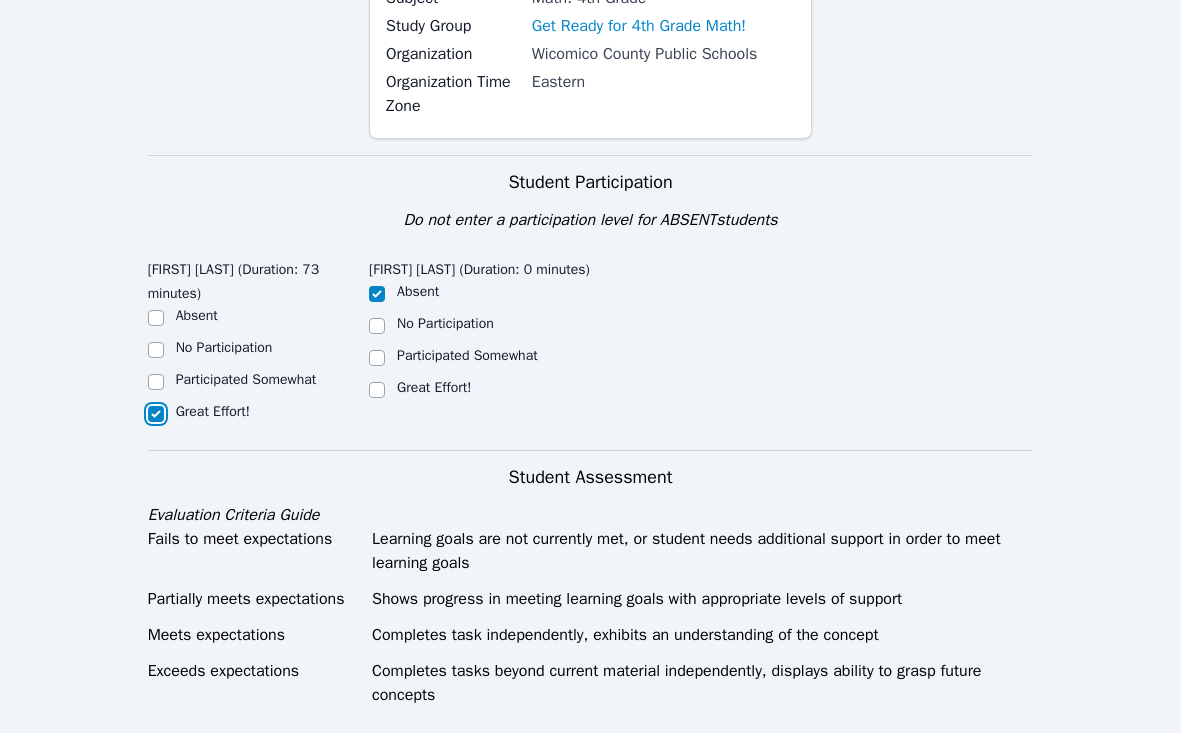 checkbox on "true" 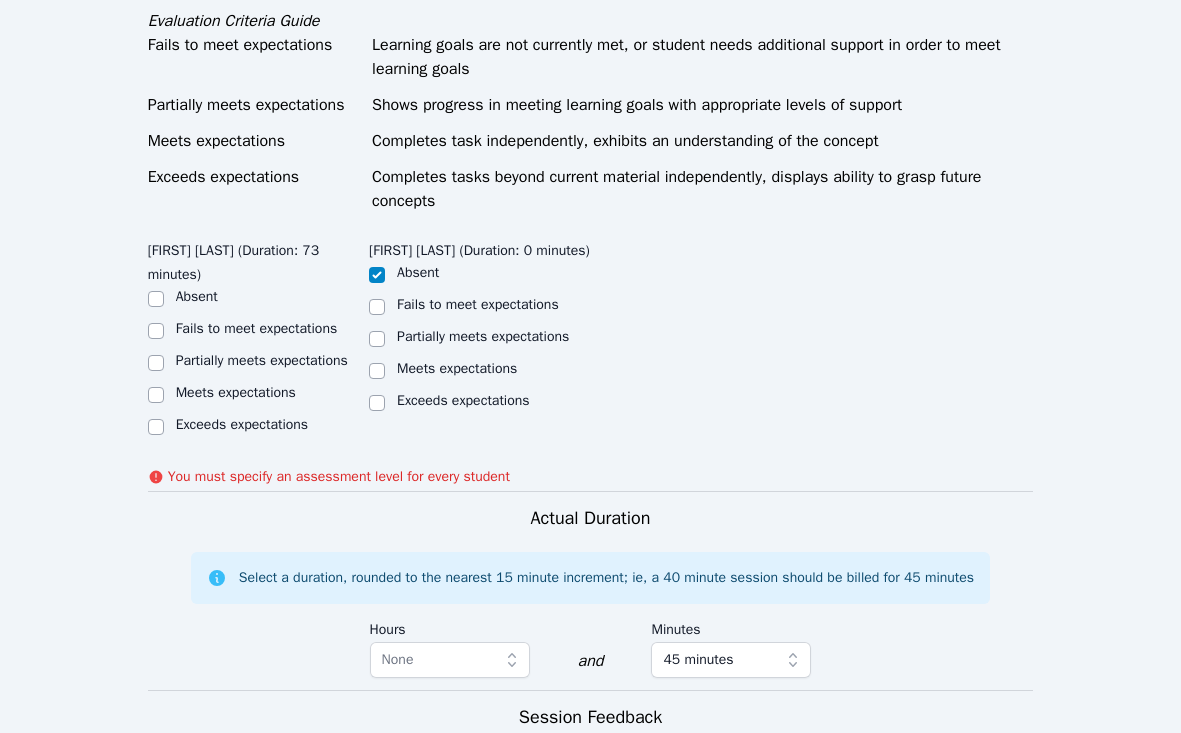 scroll, scrollTop: 791, scrollLeft: 0, axis: vertical 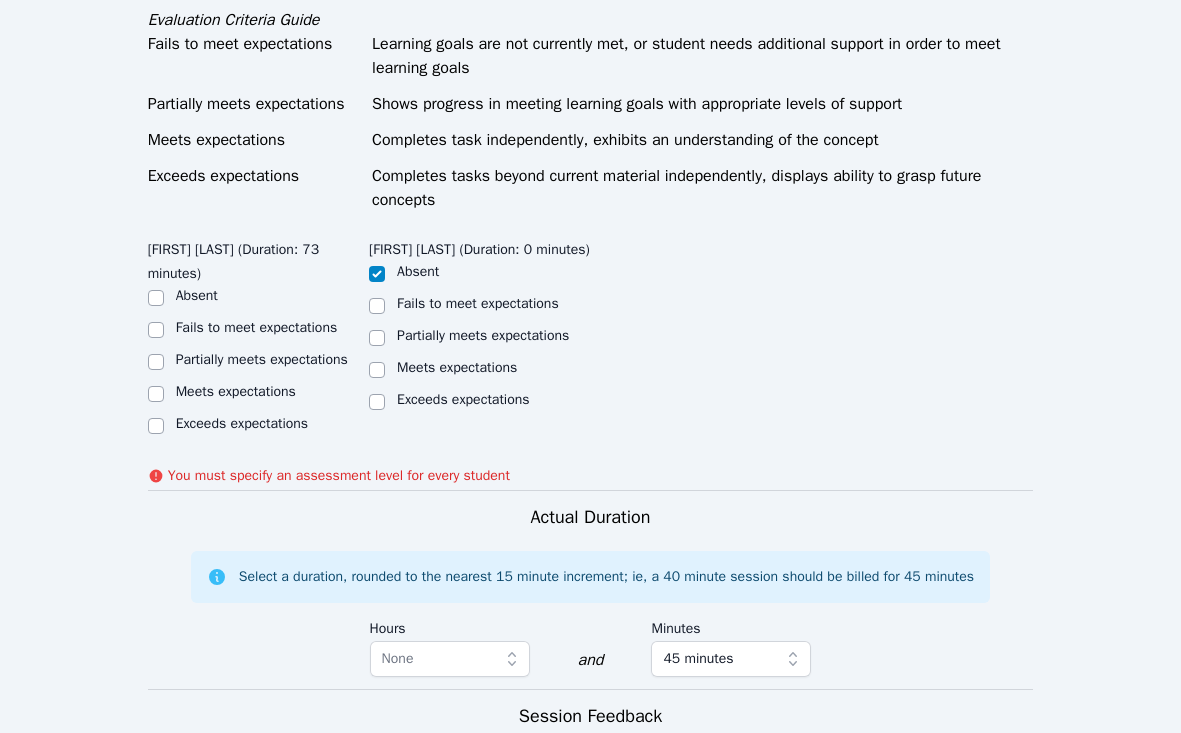 click on "Exceeds expectations" at bounding box center [242, 423] 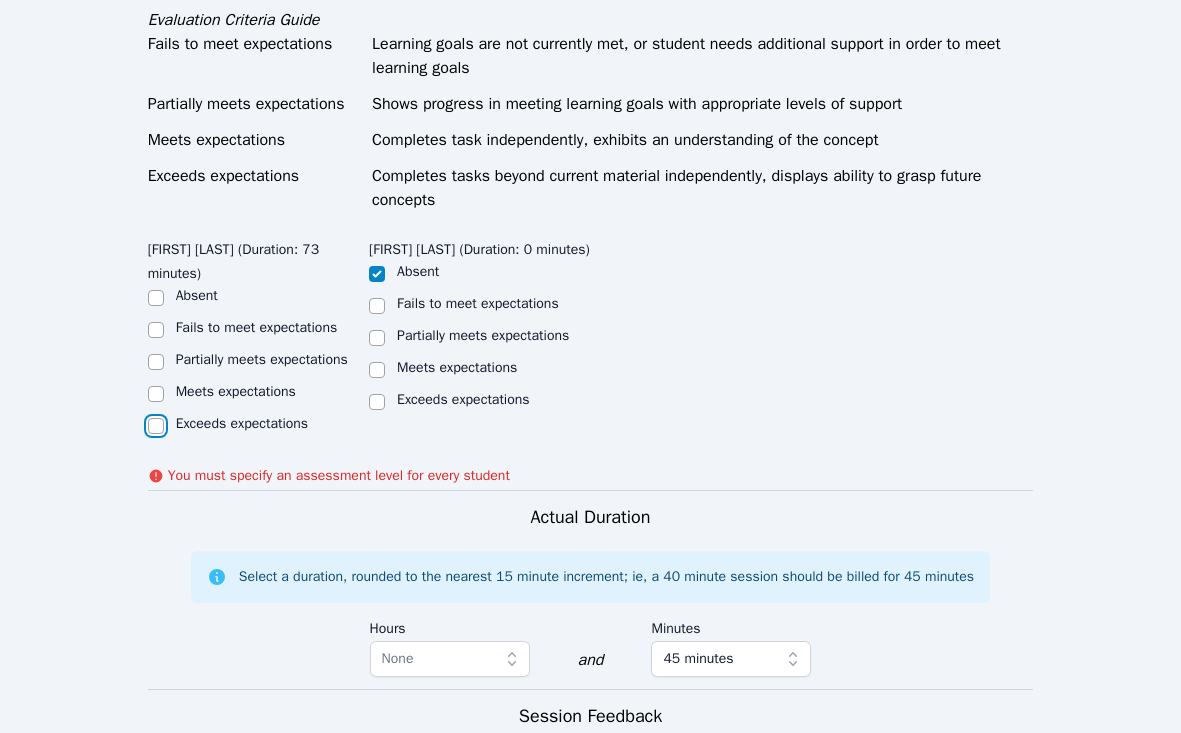 click on "Exceeds expectations" at bounding box center [156, 426] 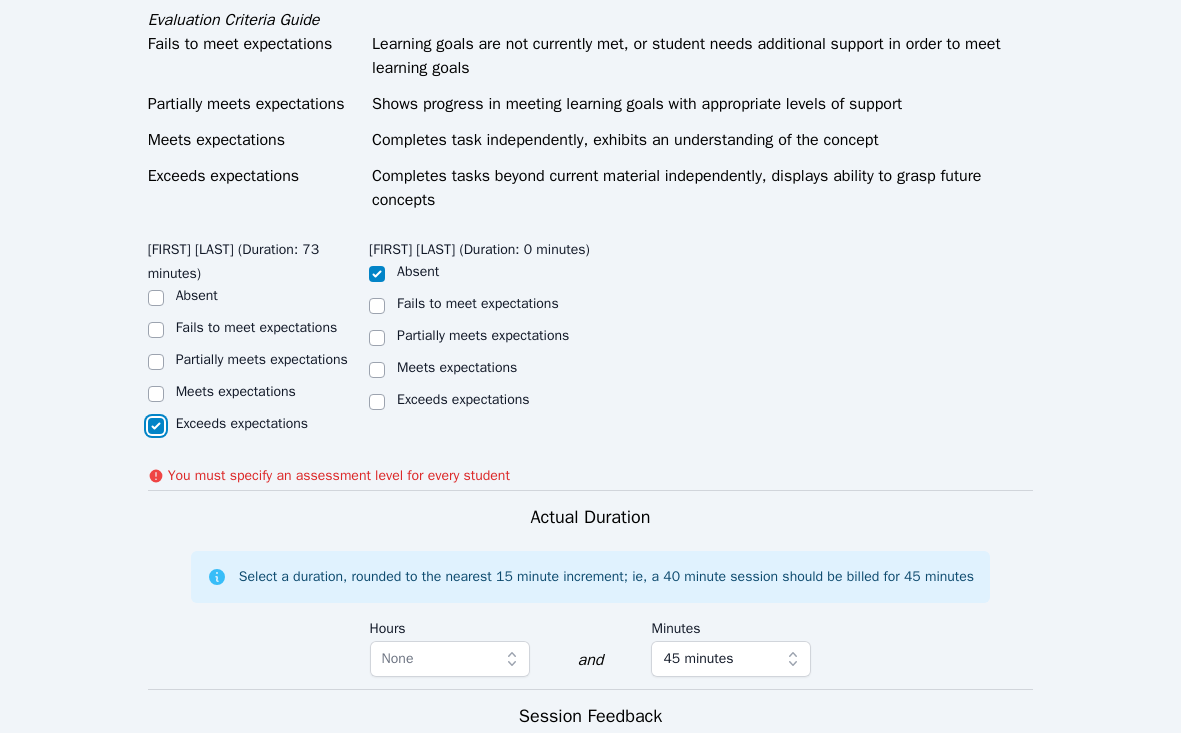 checkbox on "true" 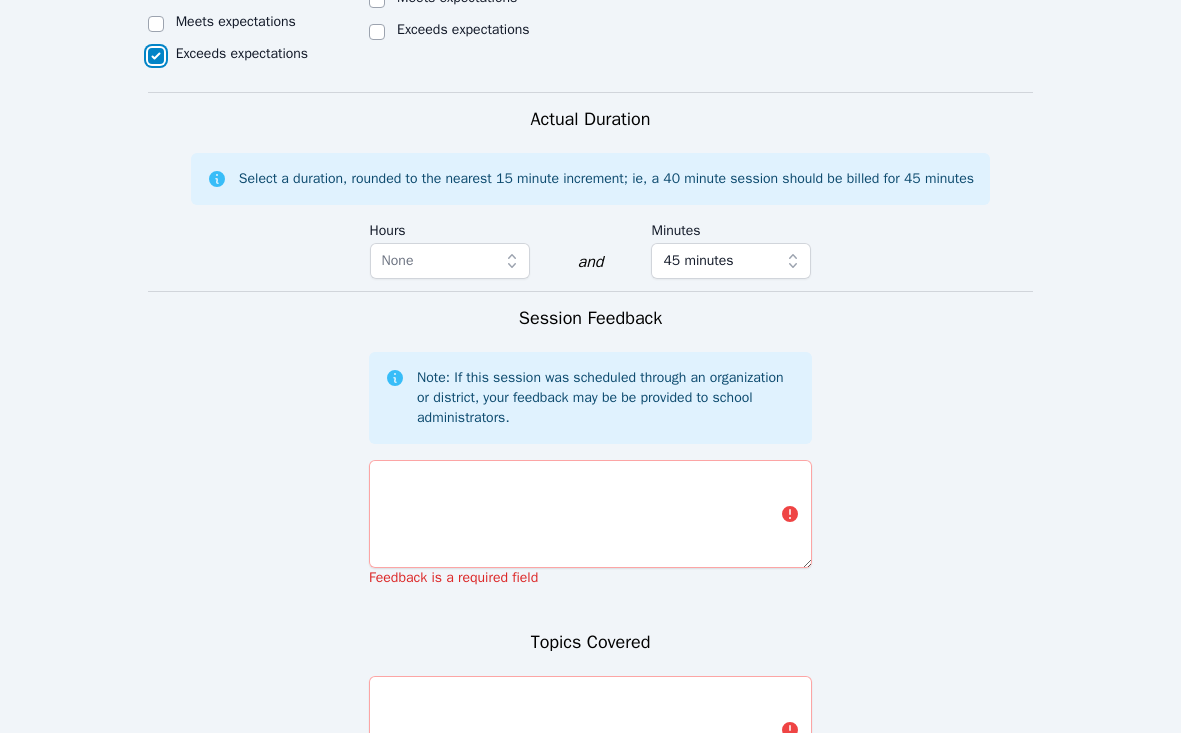 scroll, scrollTop: 1204, scrollLeft: 0, axis: vertical 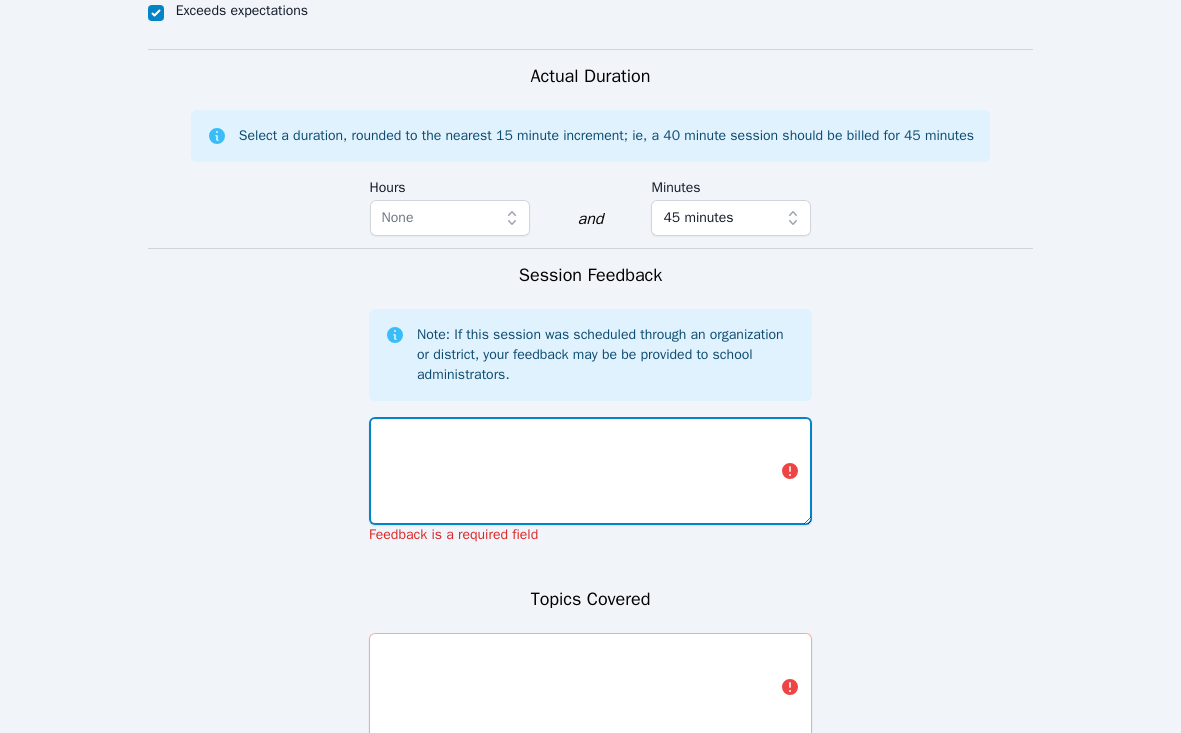 click at bounding box center [590, 471] 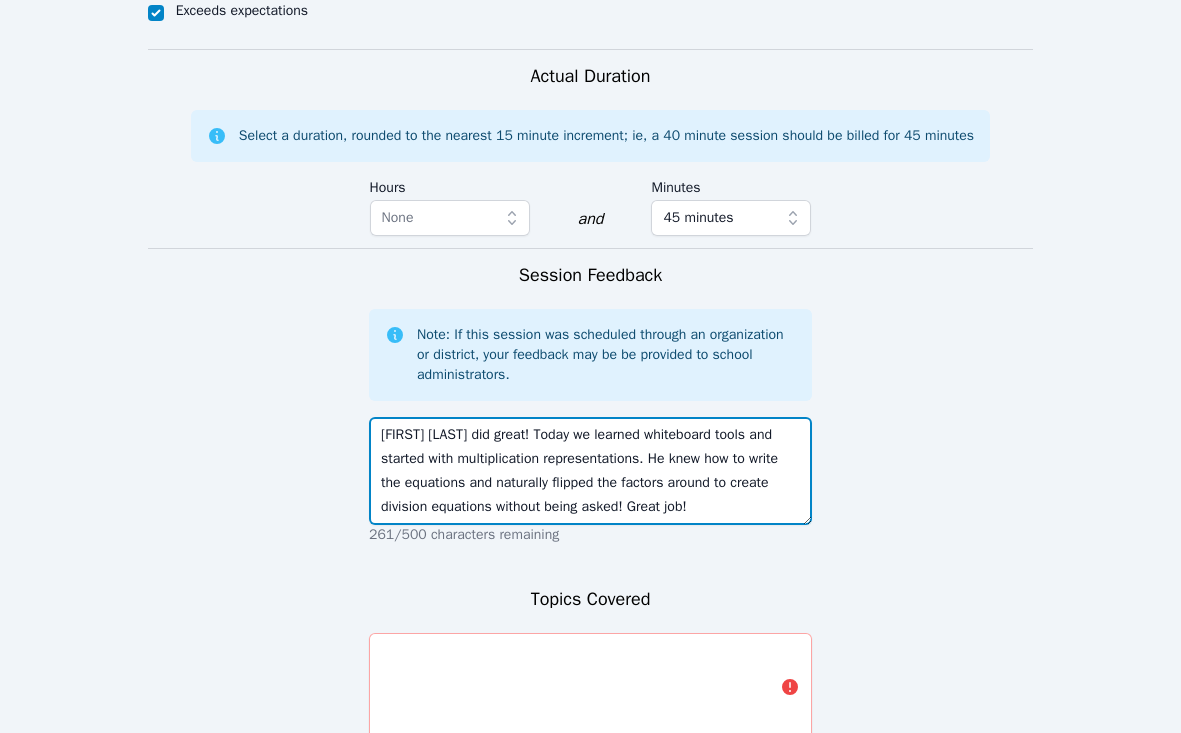 type on "[FIRST] [LAST] did great! Today we learned whiteboard tools and started with multiplication representations. He knew how to write the equations and naturally flipped the factors around to create division equations without being asked! Great job!" 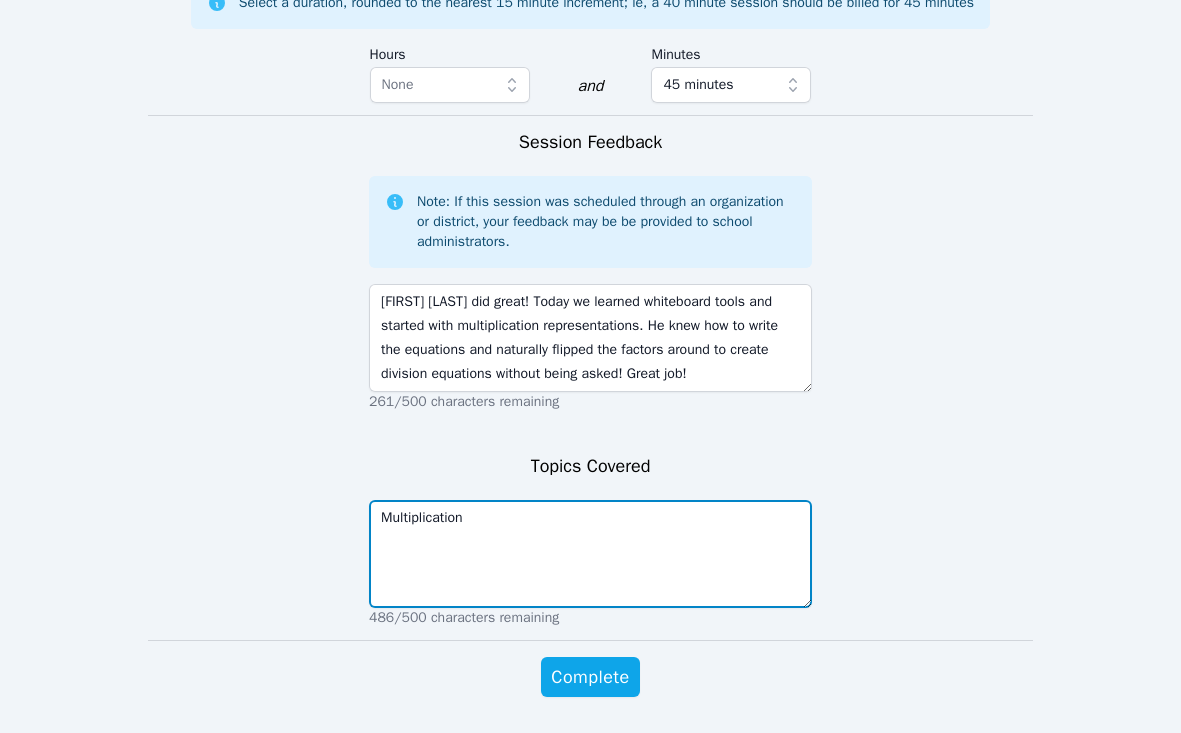 scroll, scrollTop: 1427, scrollLeft: 0, axis: vertical 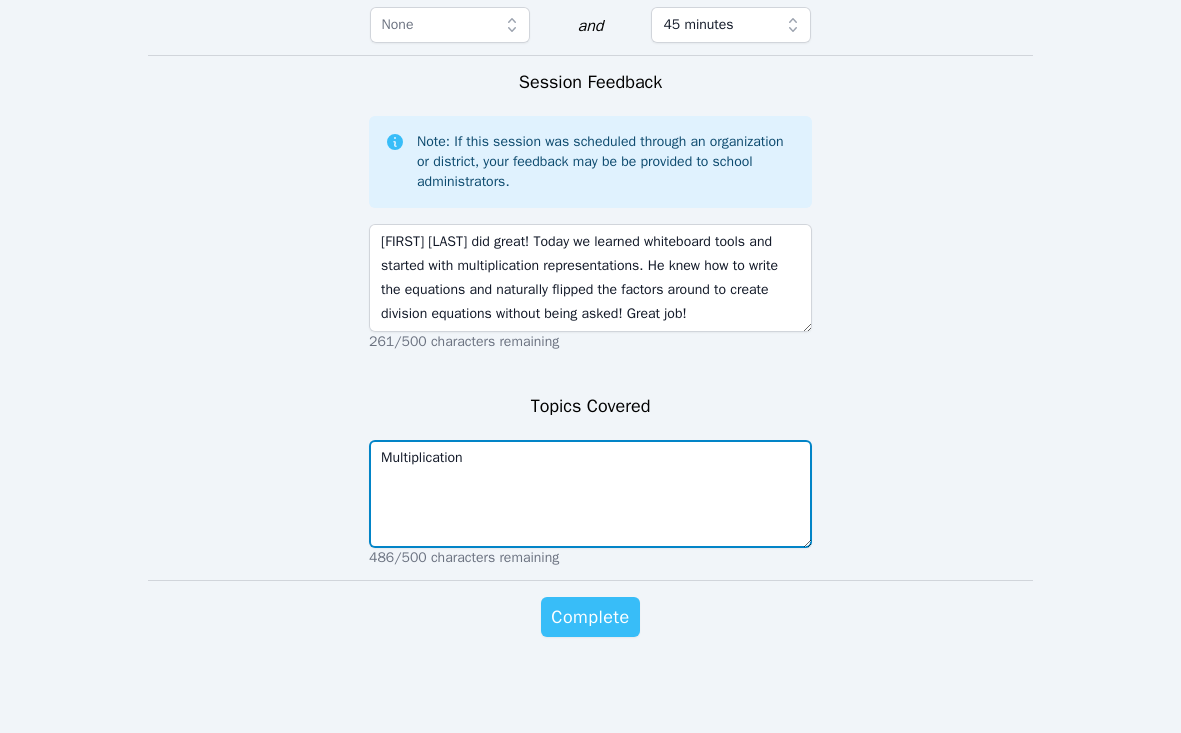 type on "Multiplication" 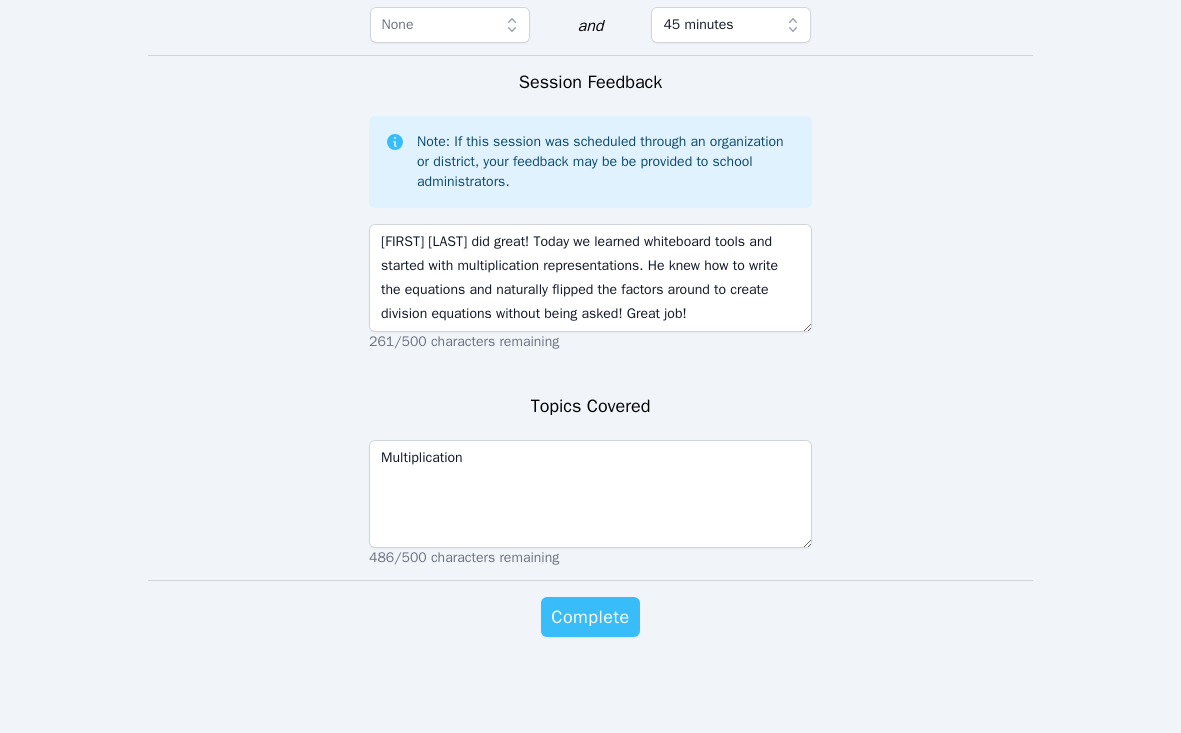 click on "Complete" at bounding box center [590, 617] 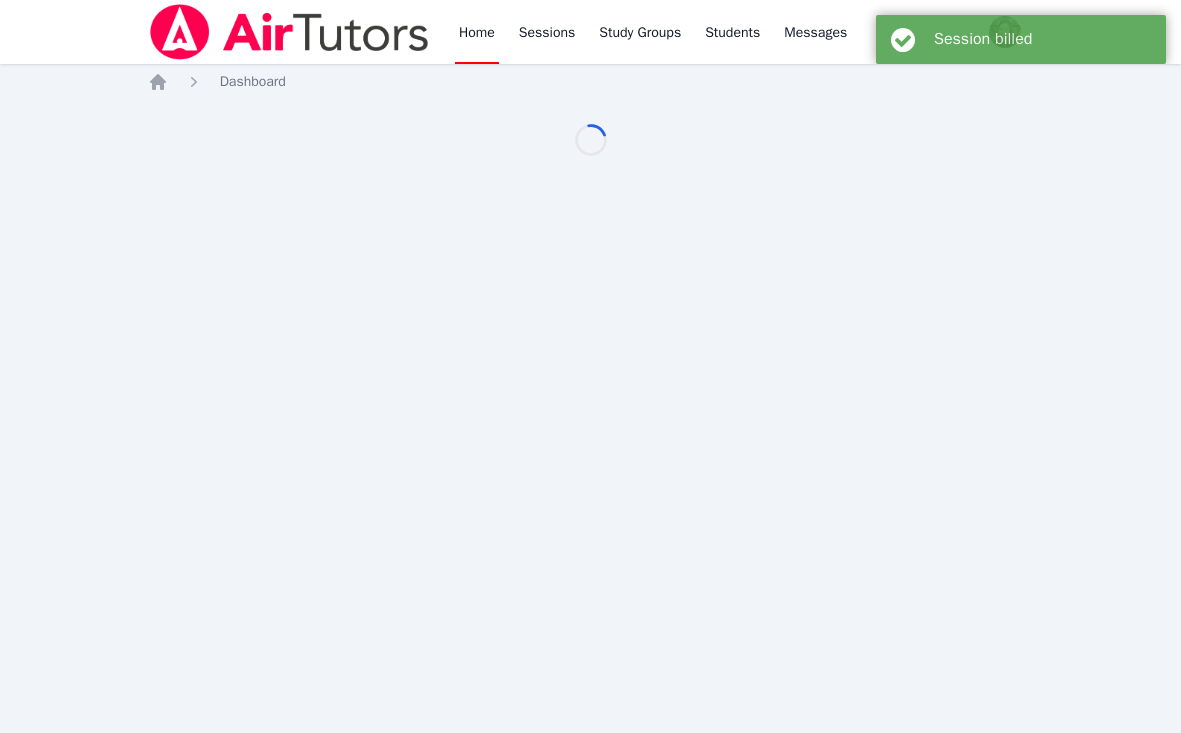 scroll, scrollTop: 0, scrollLeft: 0, axis: both 